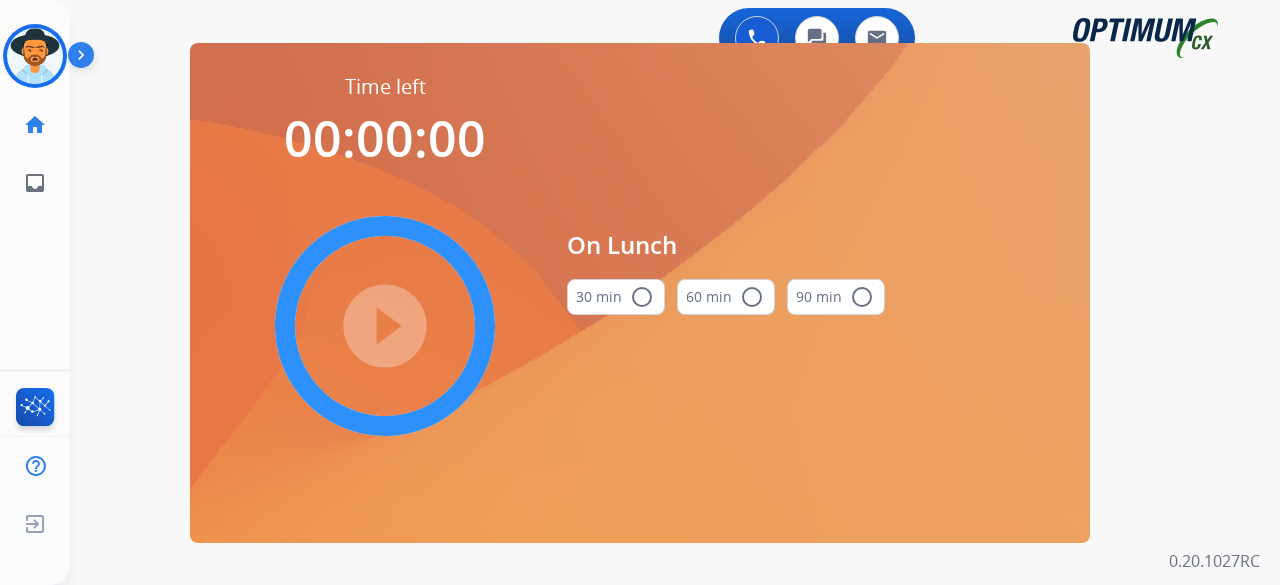 scroll, scrollTop: 0, scrollLeft: 0, axis: both 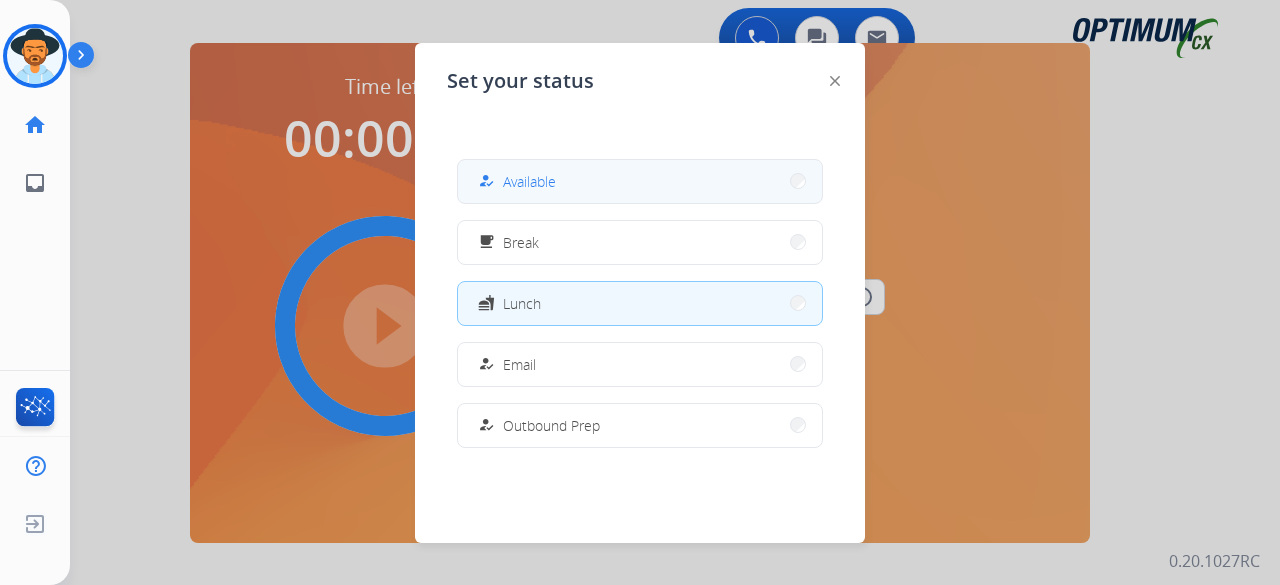 click on "how_to_reg" at bounding box center [486, 181] 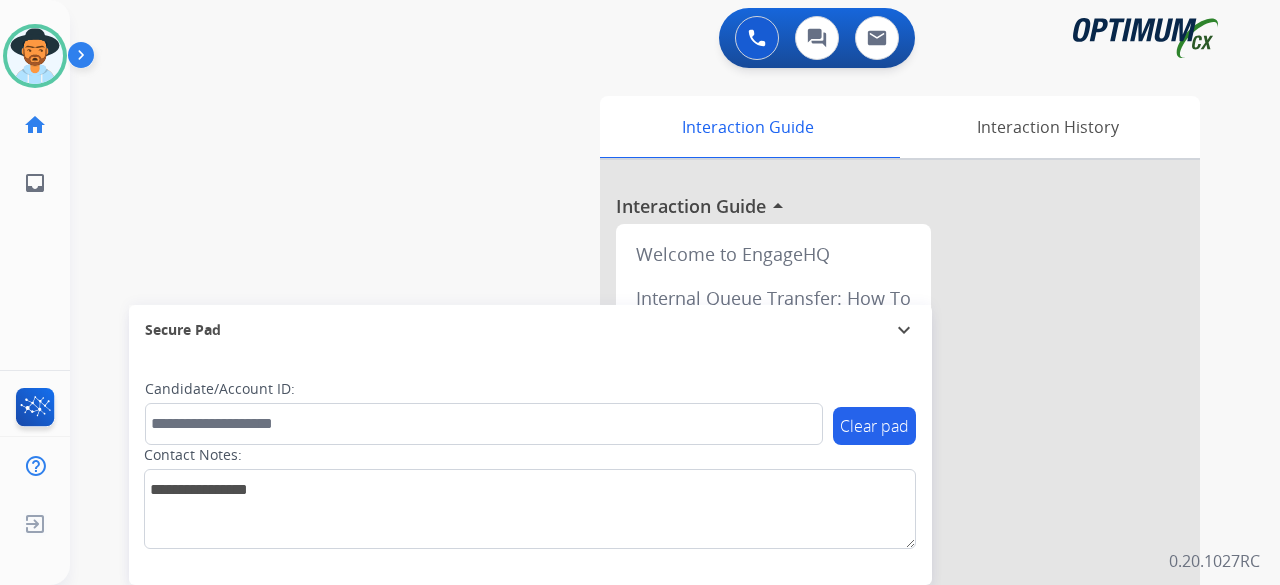 click on "swap_horiz Break voice bridge close_fullscreen Connect 3-Way Call merge_type Separate 3-Way Call  Interaction Guide   Interaction History  Interaction Guide arrow_drop_up  Welcome to EngageHQ   Internal Queue Transfer: How To  Secure Pad expand_more Clear pad Candidate/Account ID: Contact Notes:" at bounding box center (651, 489) 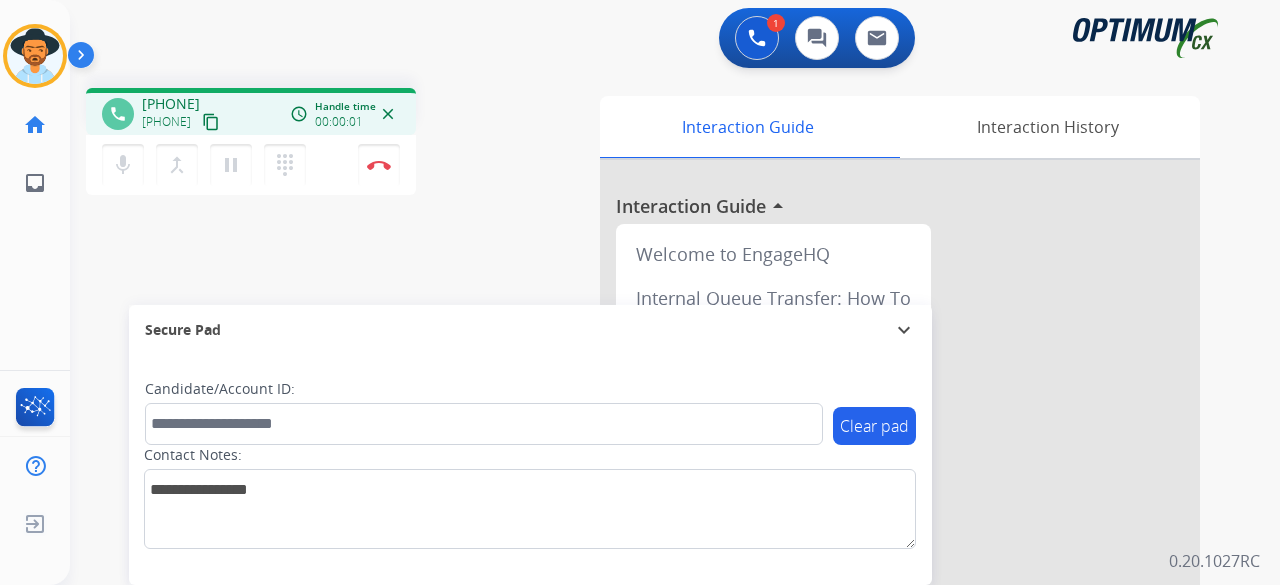 click on "content_copy" at bounding box center [211, 122] 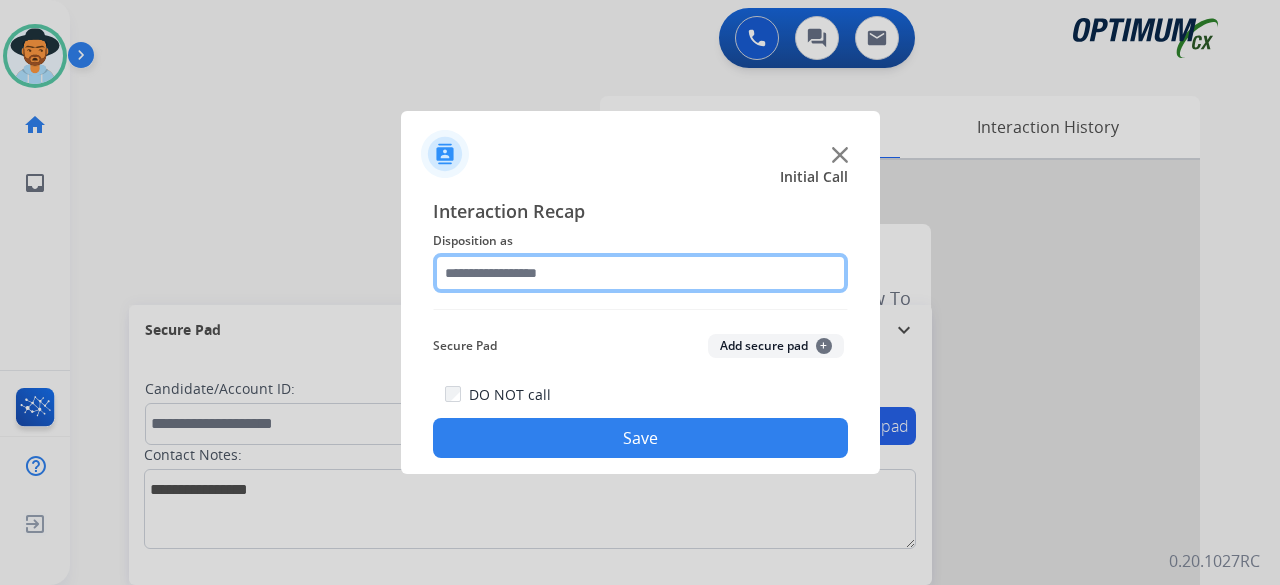 click 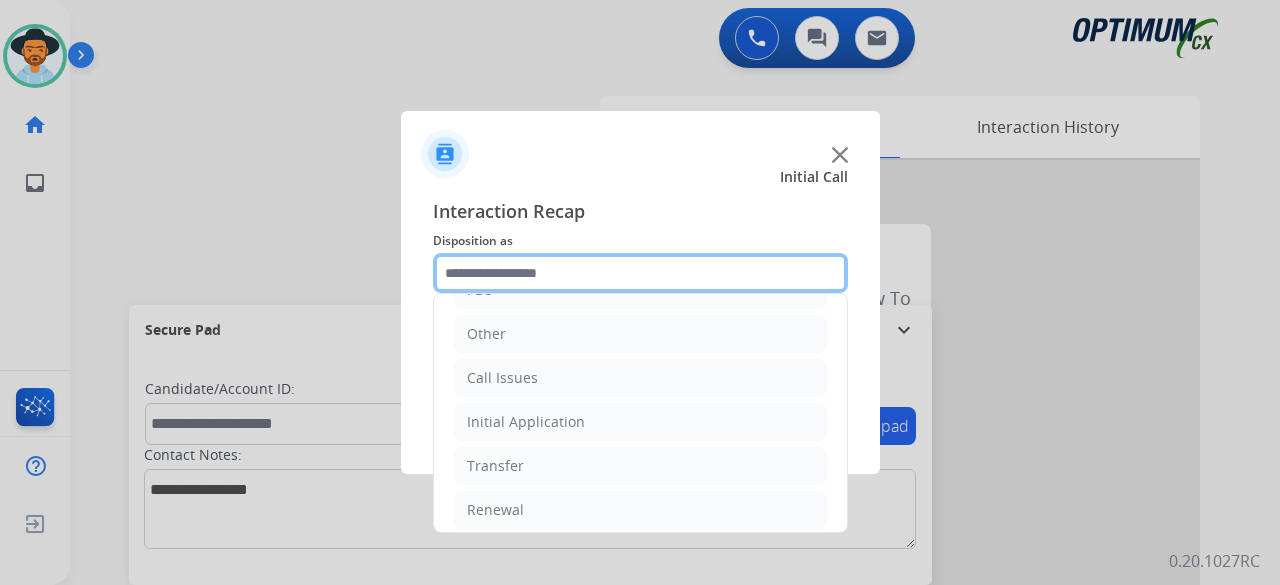 scroll, scrollTop: 130, scrollLeft: 0, axis: vertical 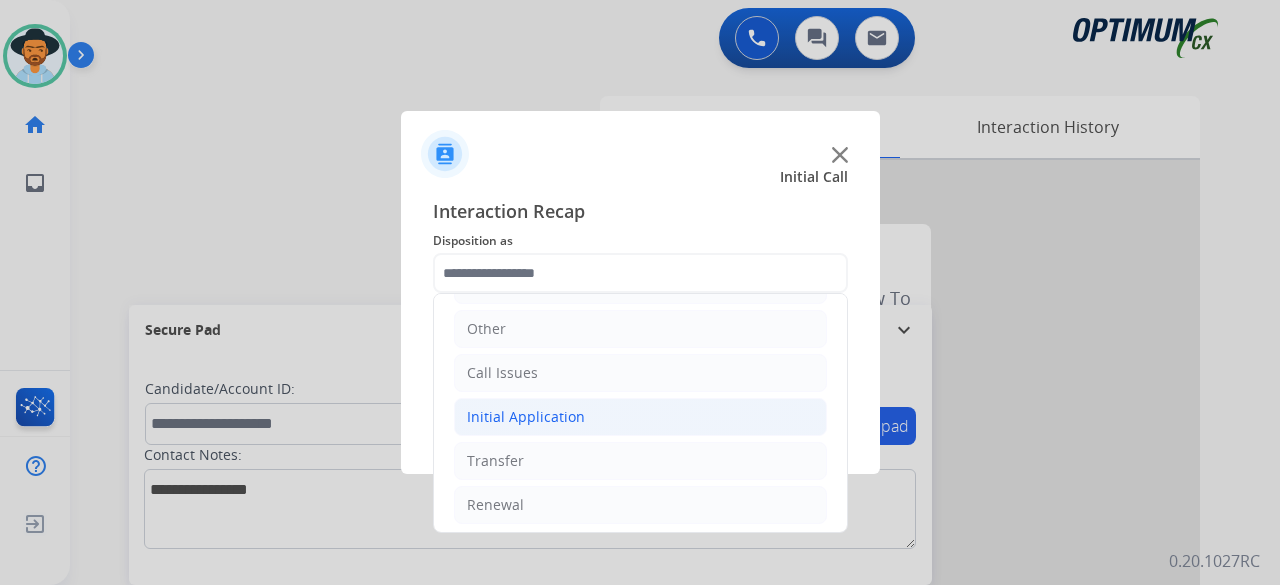 click on "Initial Application" 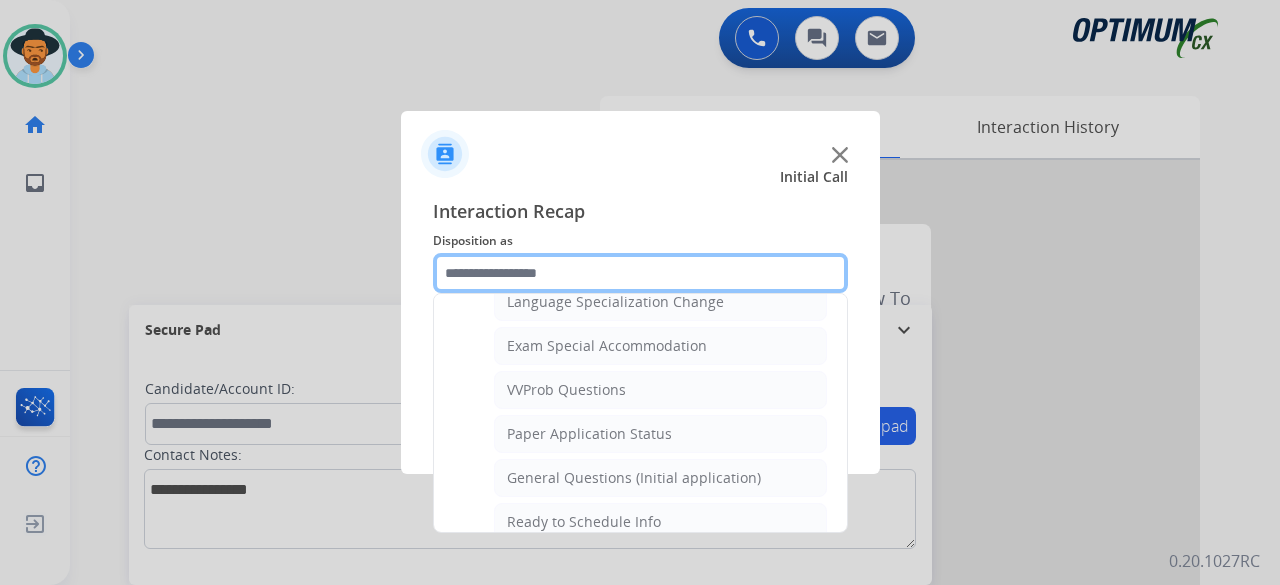 scroll, scrollTop: 1017, scrollLeft: 0, axis: vertical 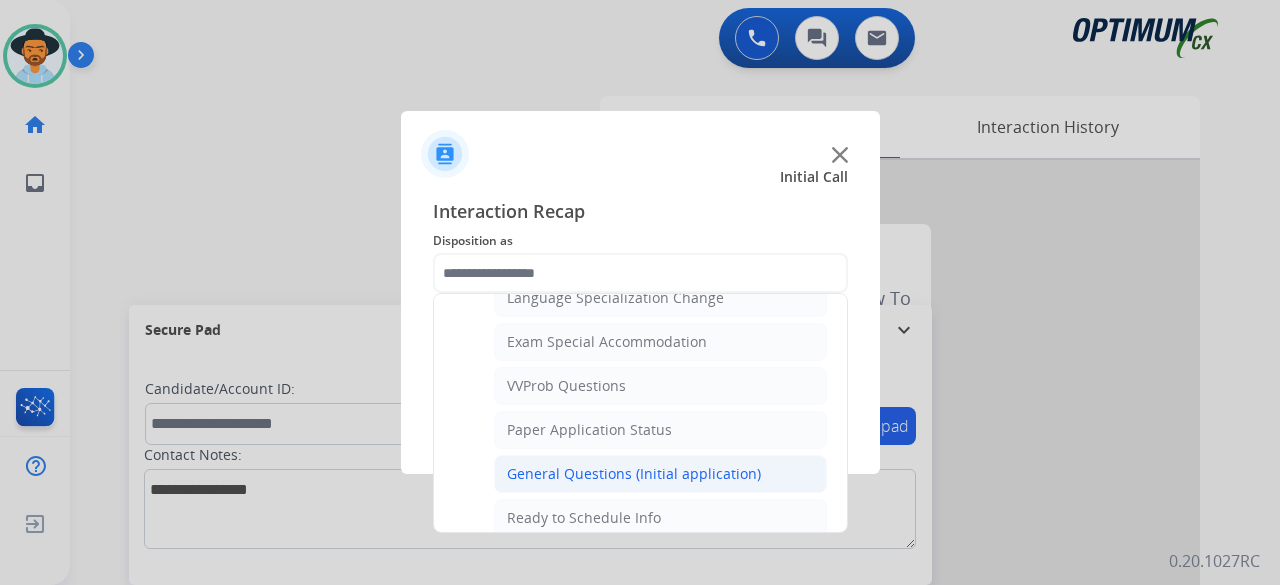 click on "General Questions (Initial application)" 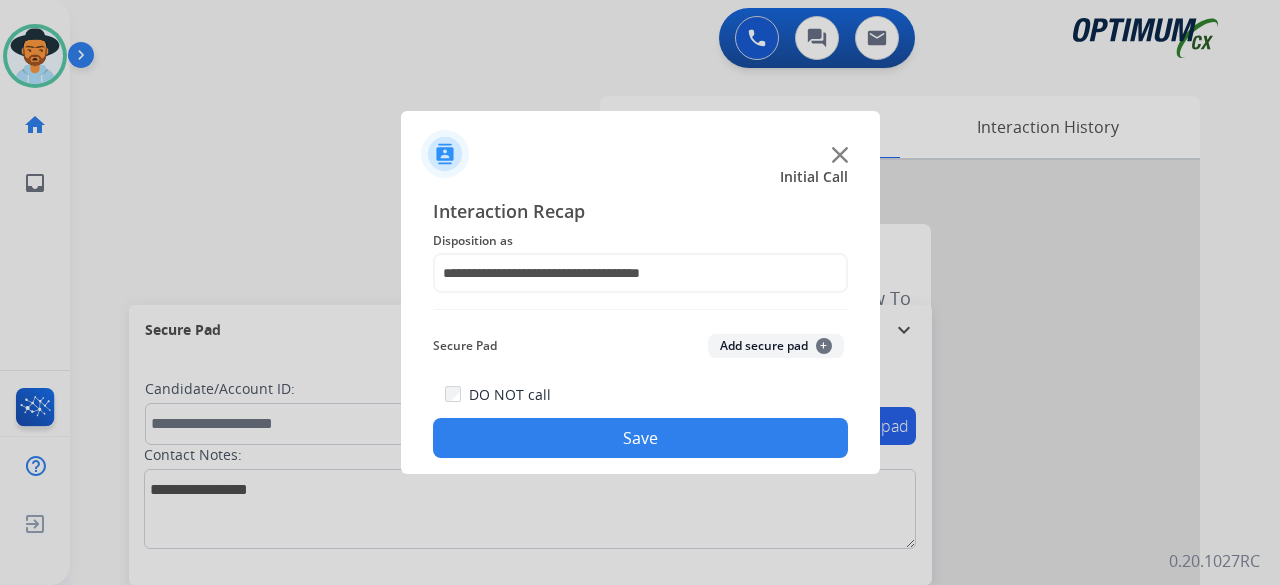 click on "Add secure pad  +" 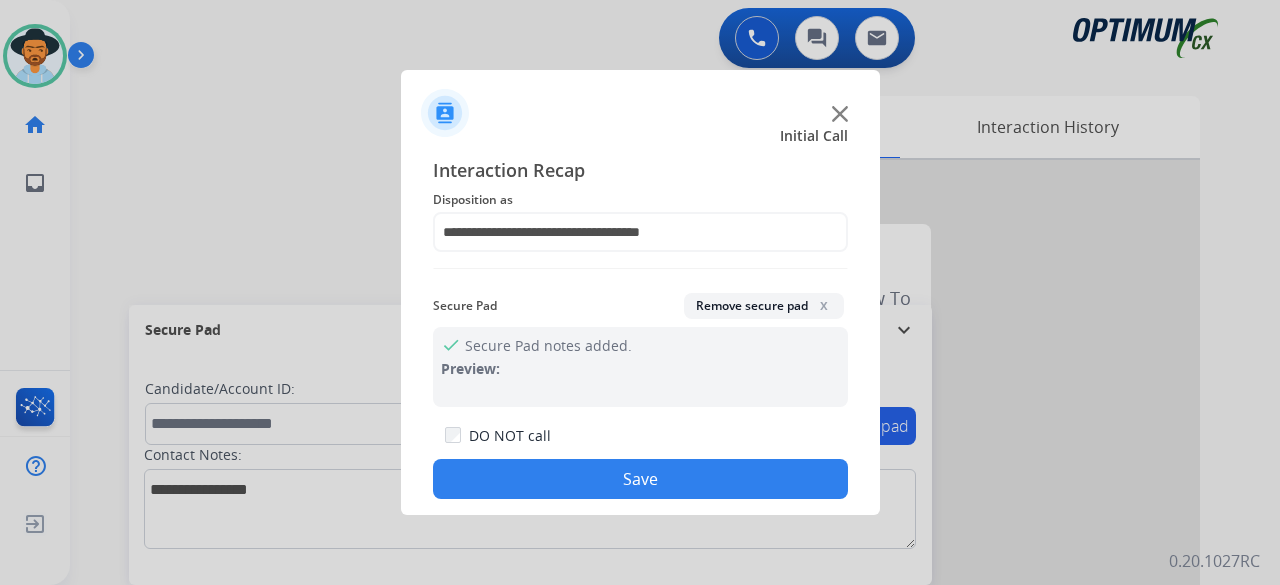click on "Save" 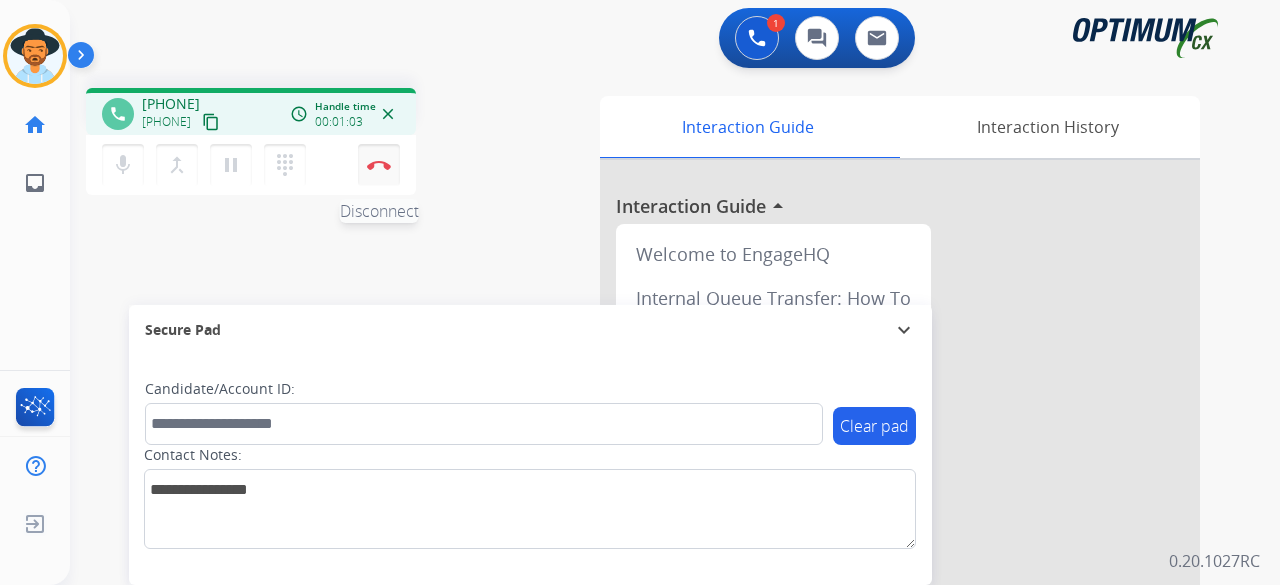 click at bounding box center (379, 165) 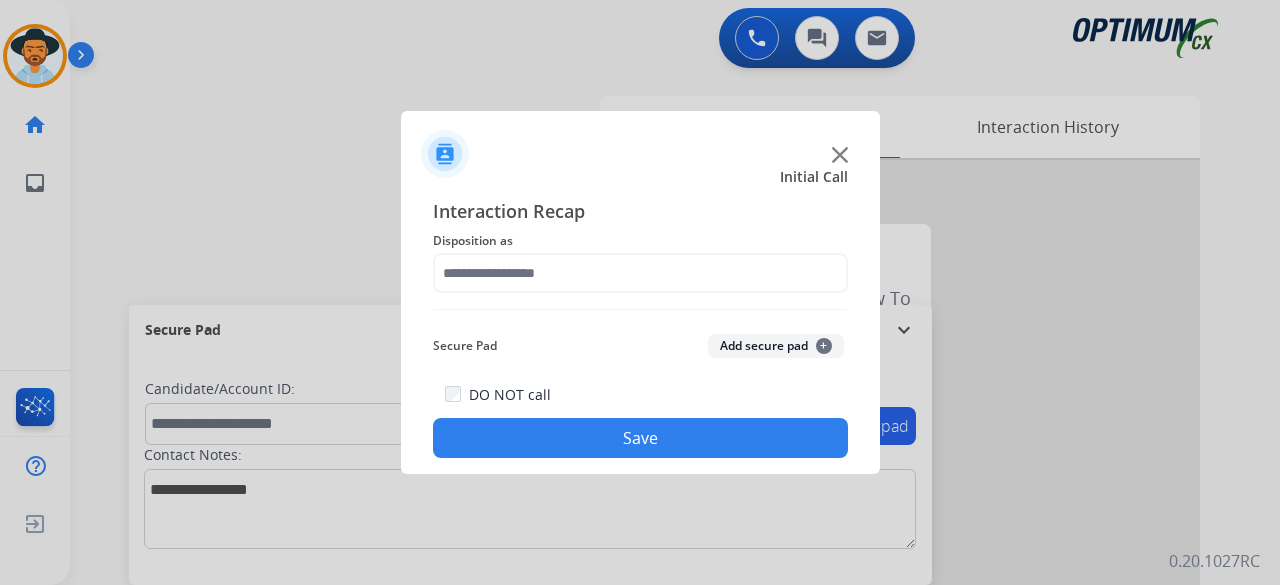 click 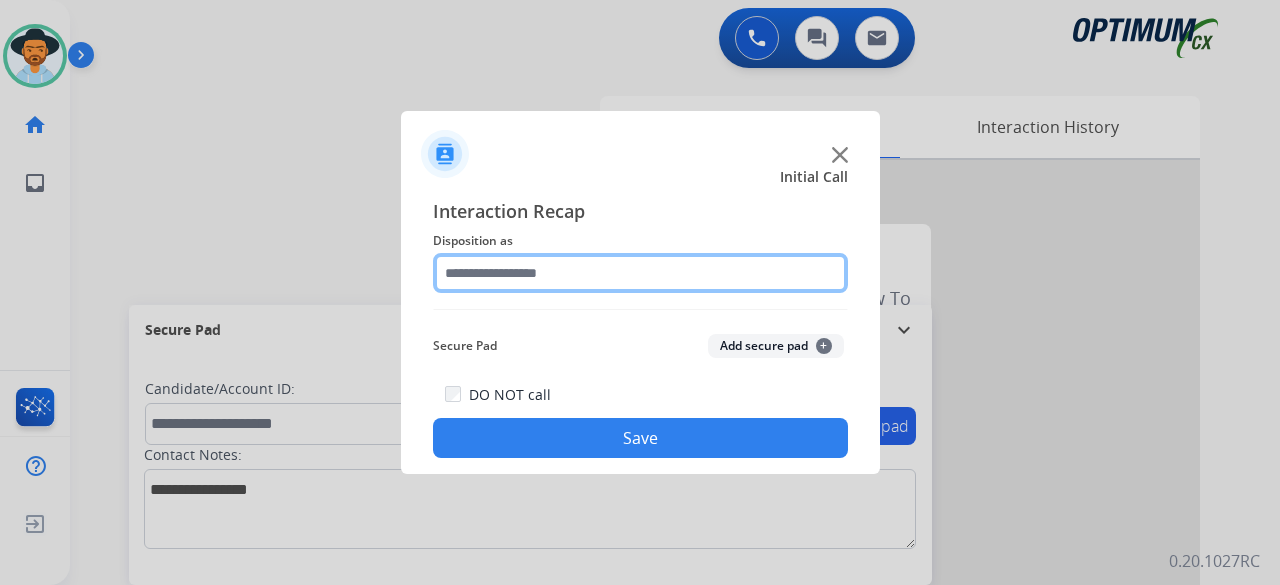 click 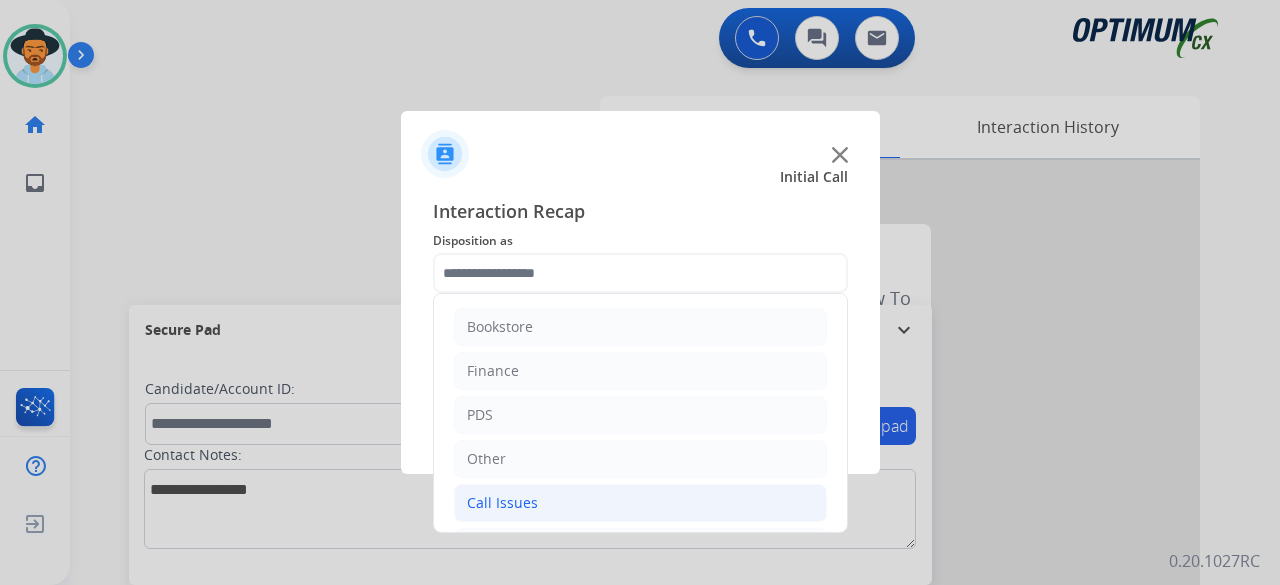 click on "Call Issues" 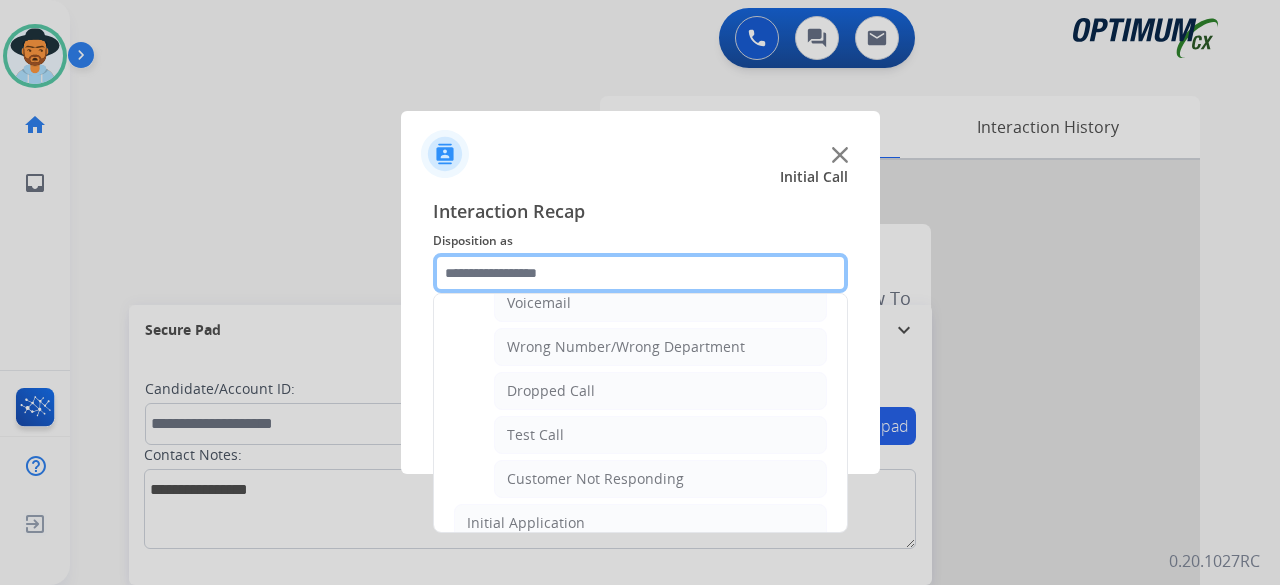 scroll, scrollTop: 325, scrollLeft: 0, axis: vertical 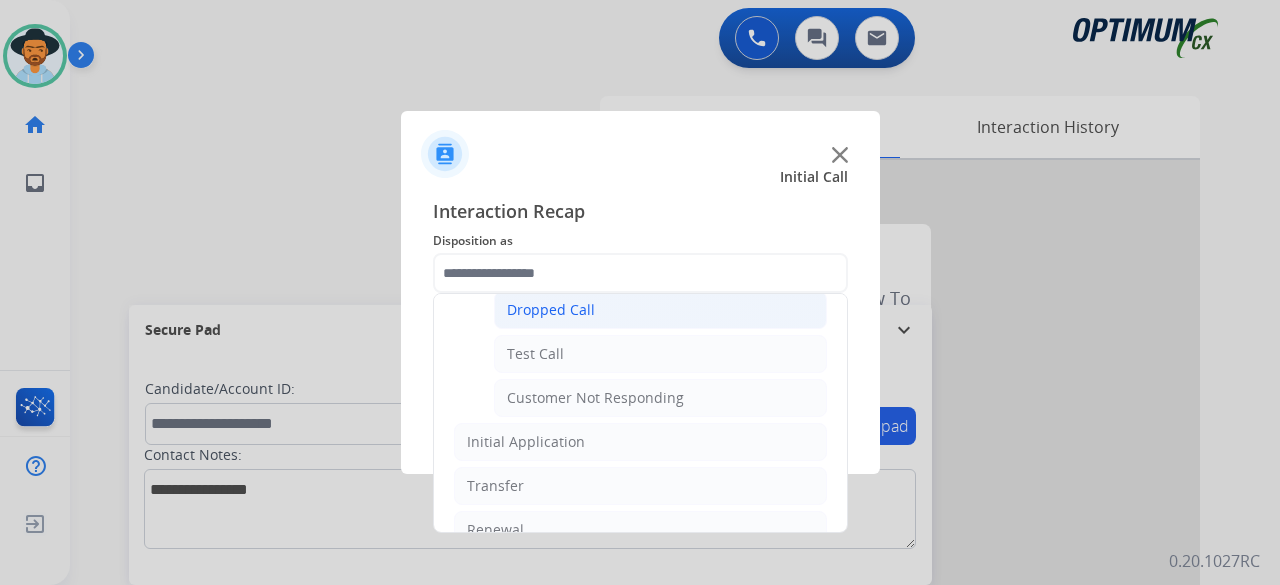 click on "Dropped Call" 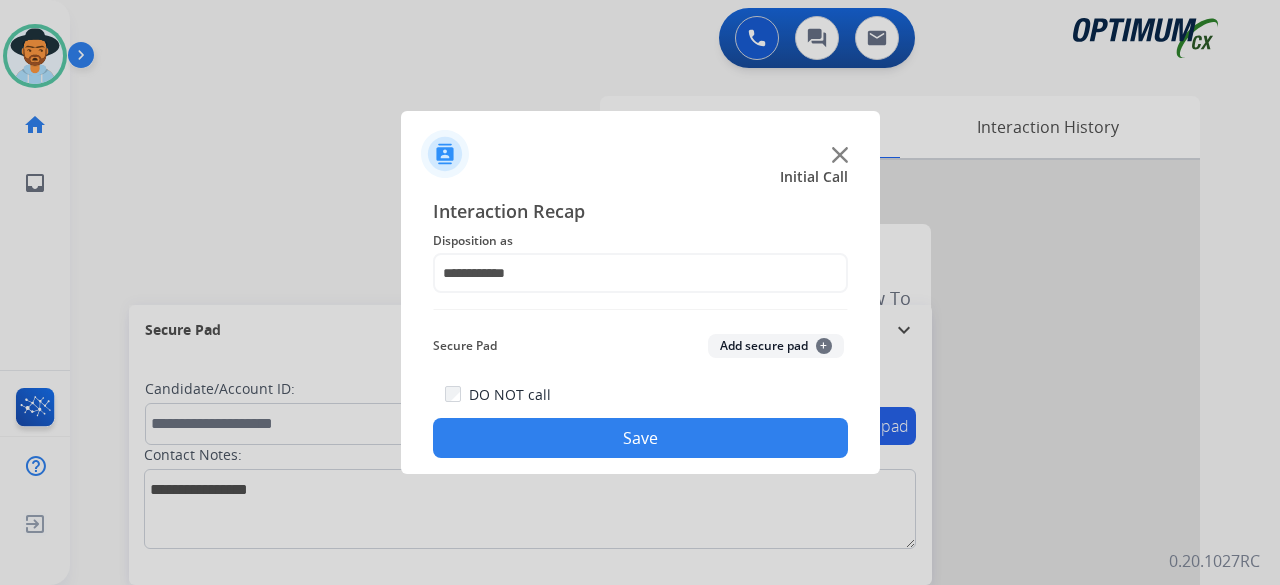 click on "Add secure pad  +" 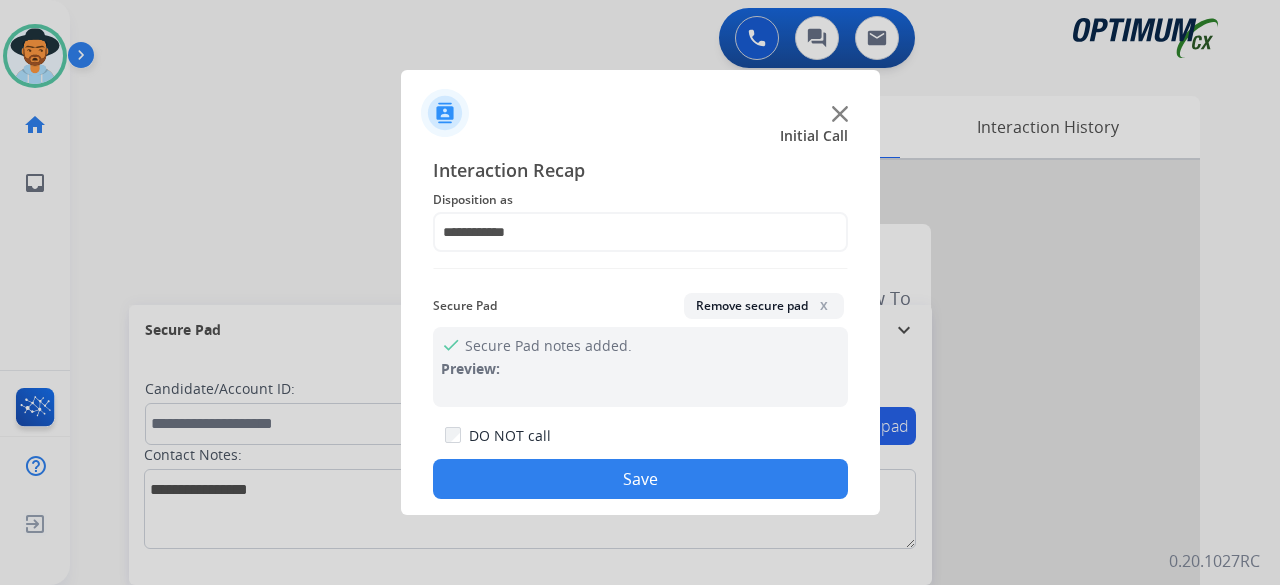 click on "Save" 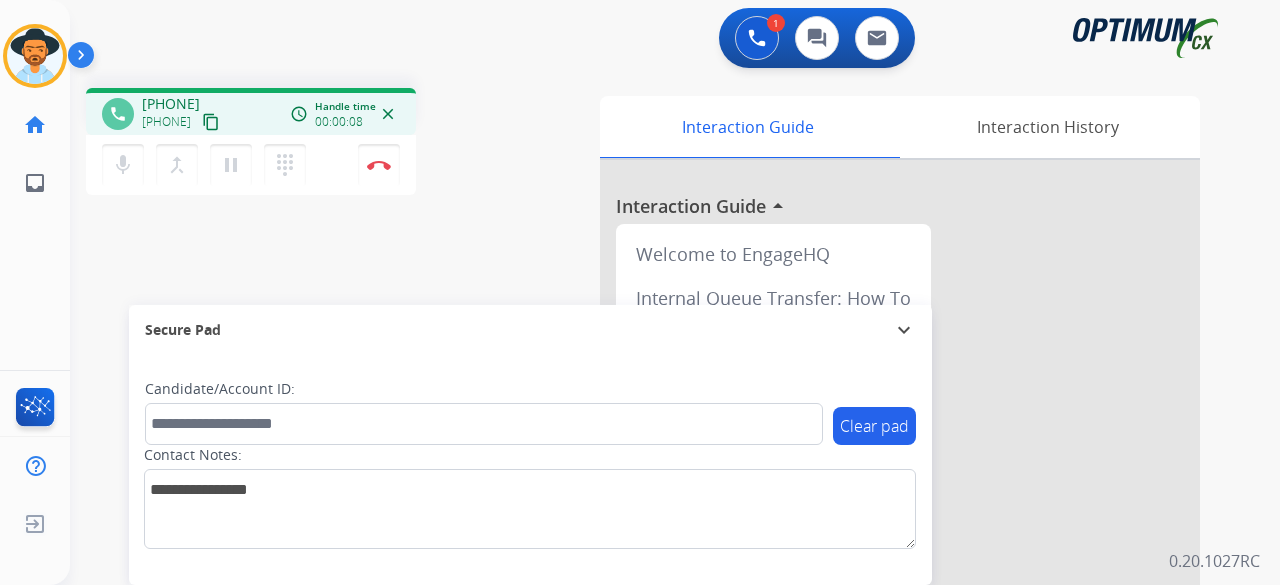 click on "content_copy" at bounding box center [211, 122] 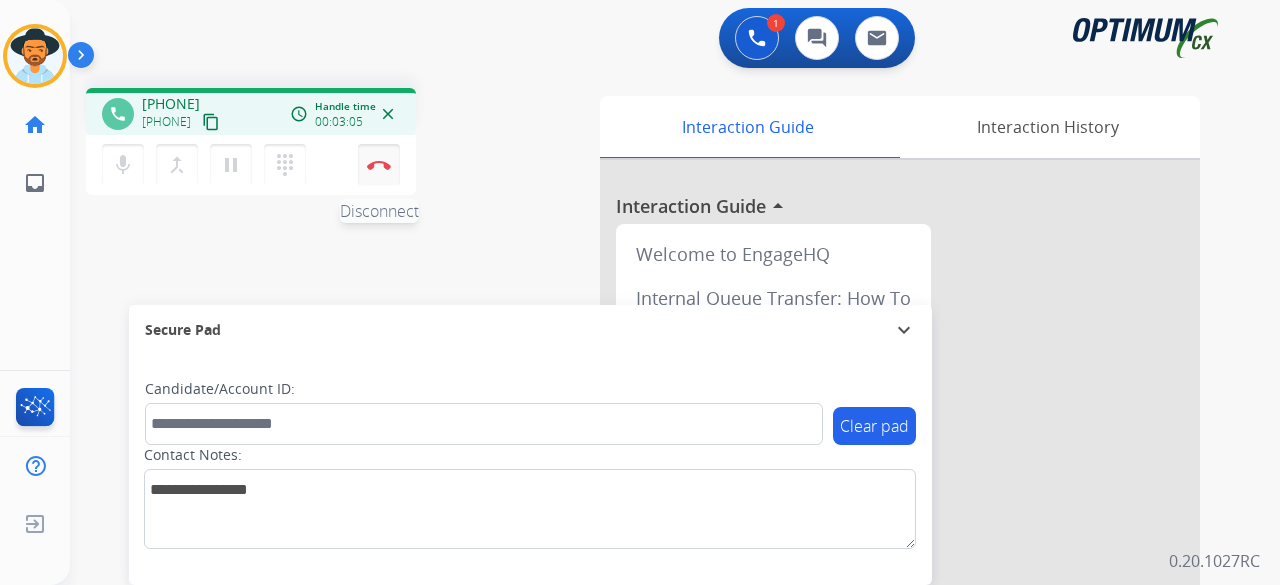 click at bounding box center [379, 165] 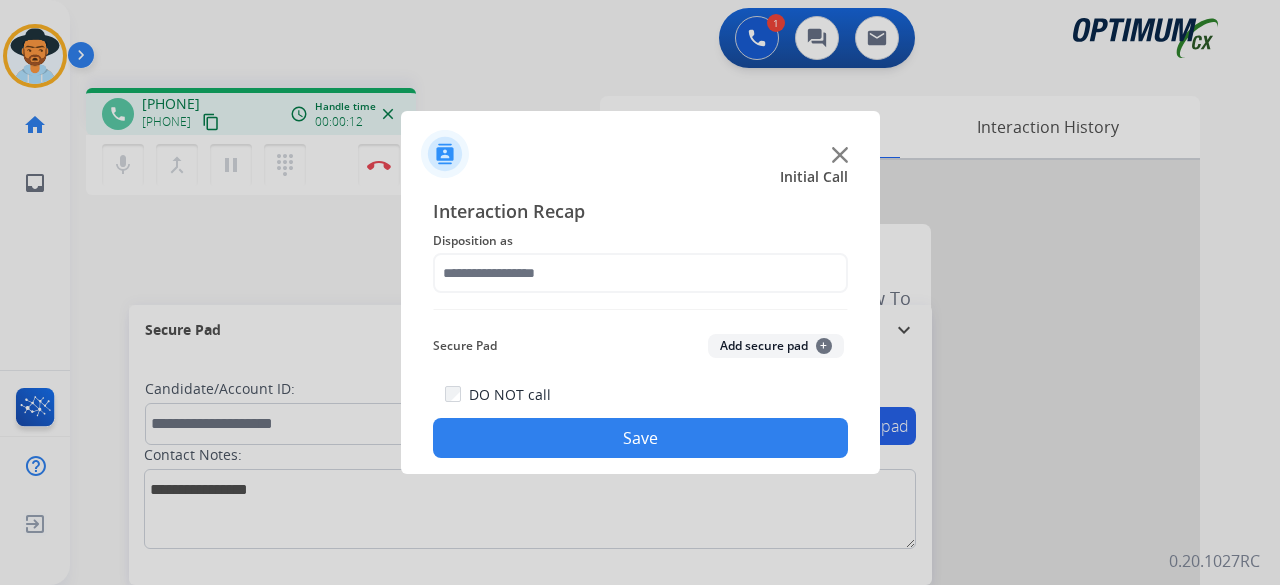 click 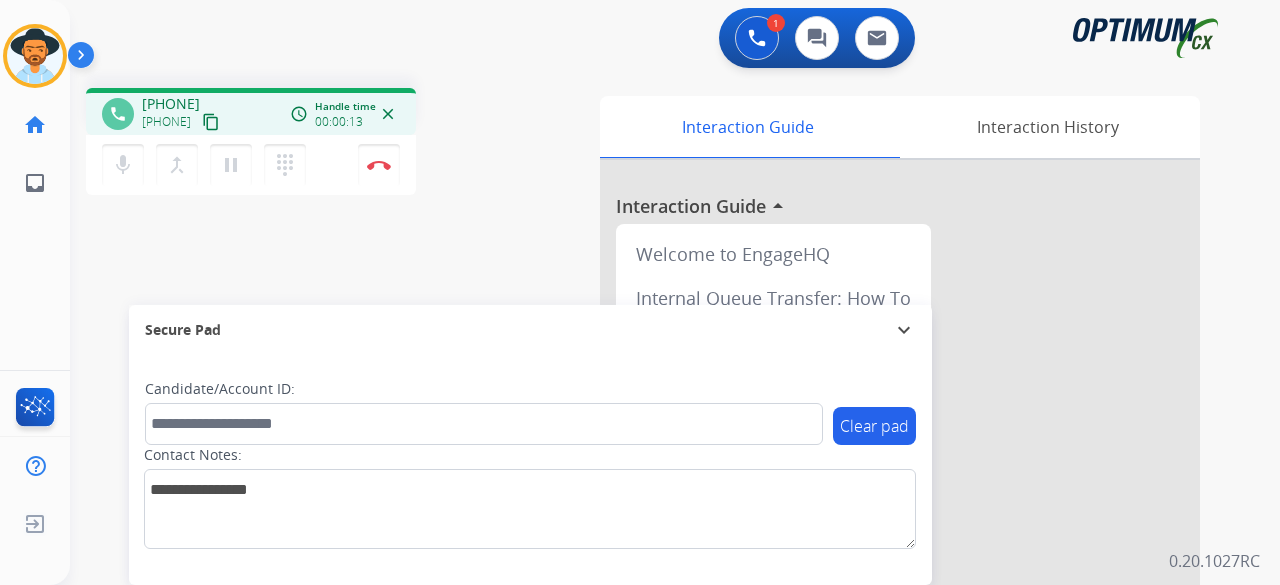 click on "content_copy" at bounding box center [211, 122] 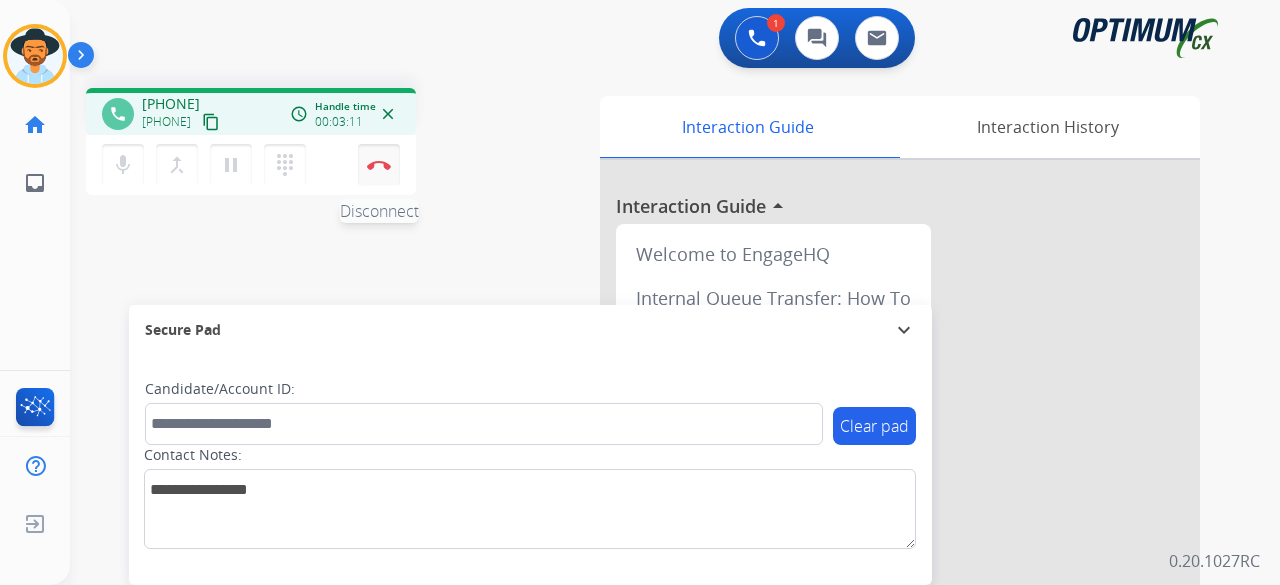 click on "Disconnect" at bounding box center (379, 165) 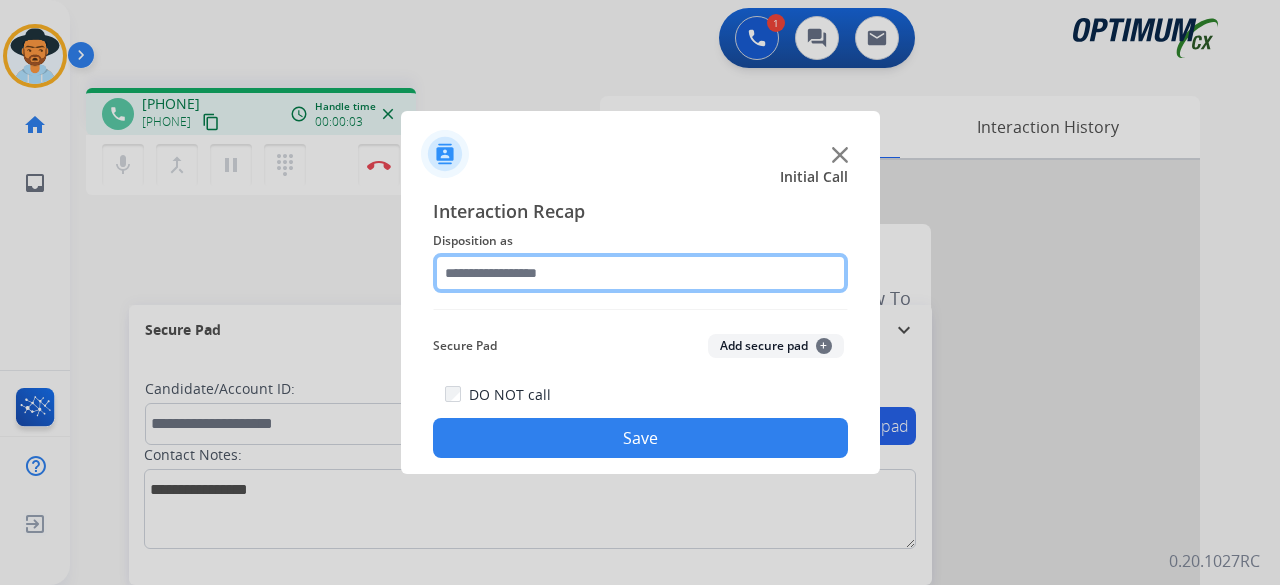click 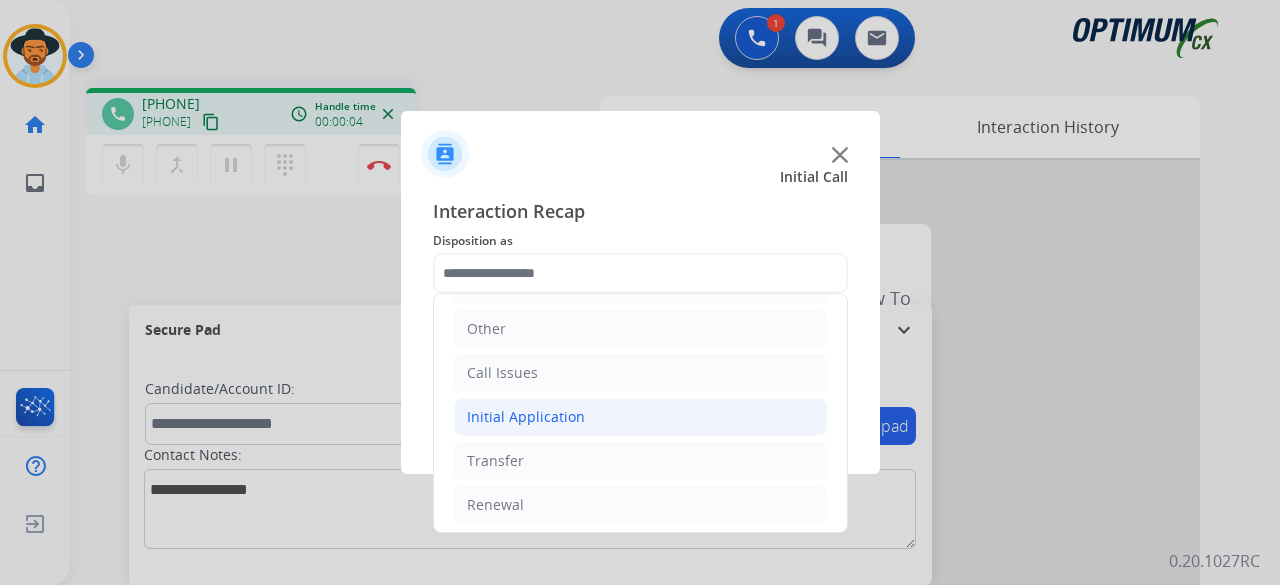 click on "Initial Application" 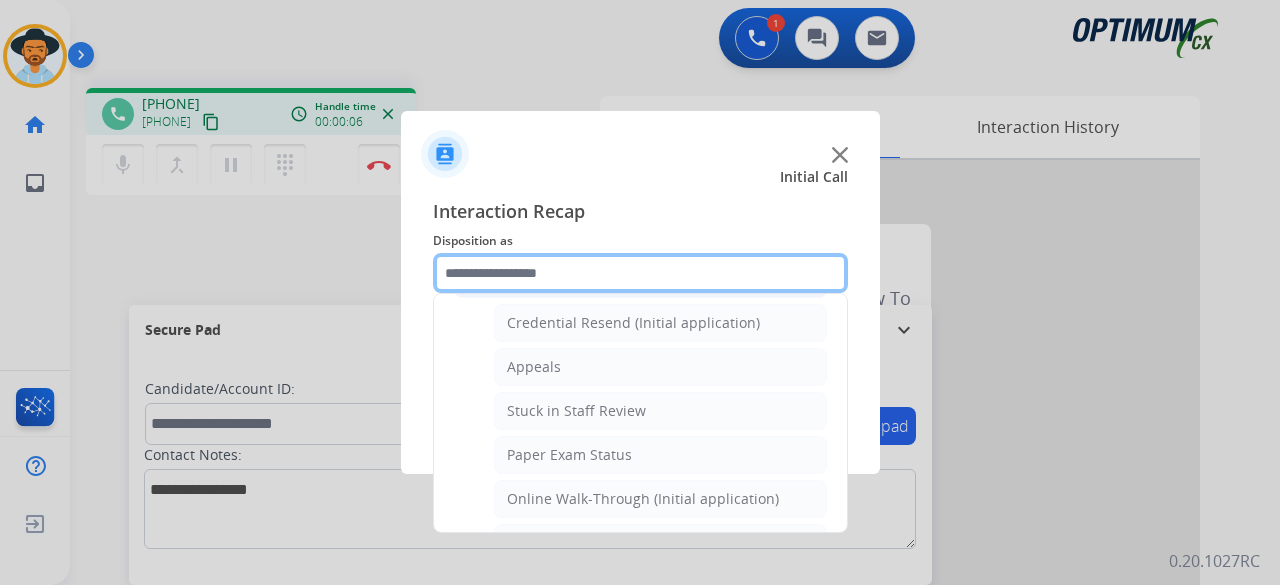scroll, scrollTop: 249, scrollLeft: 0, axis: vertical 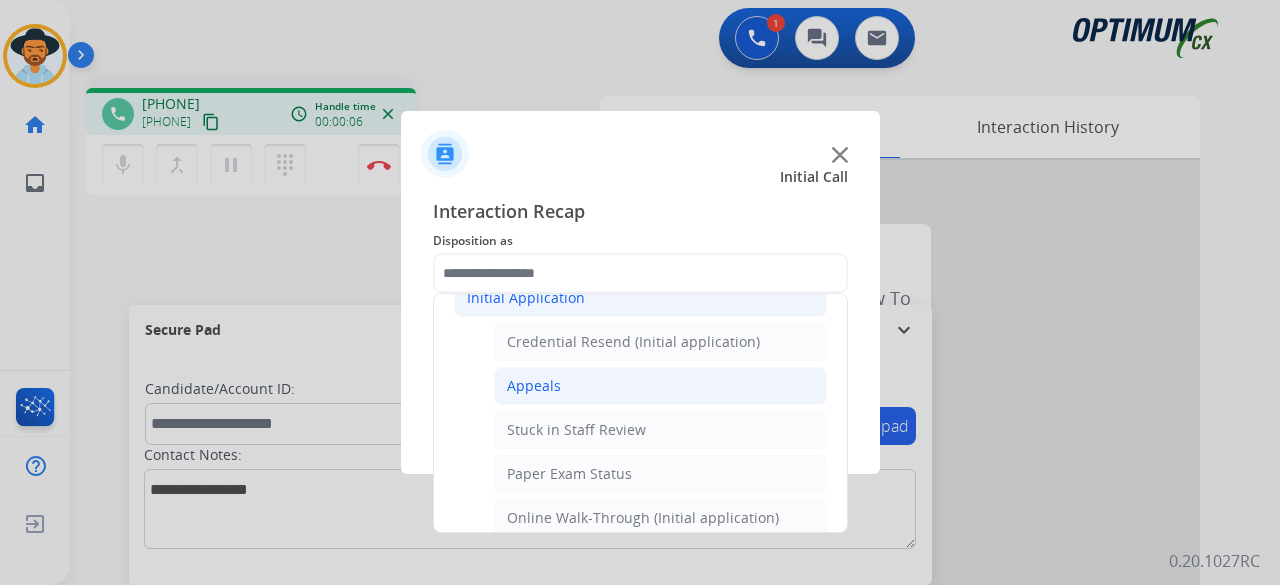 click on "Appeals" 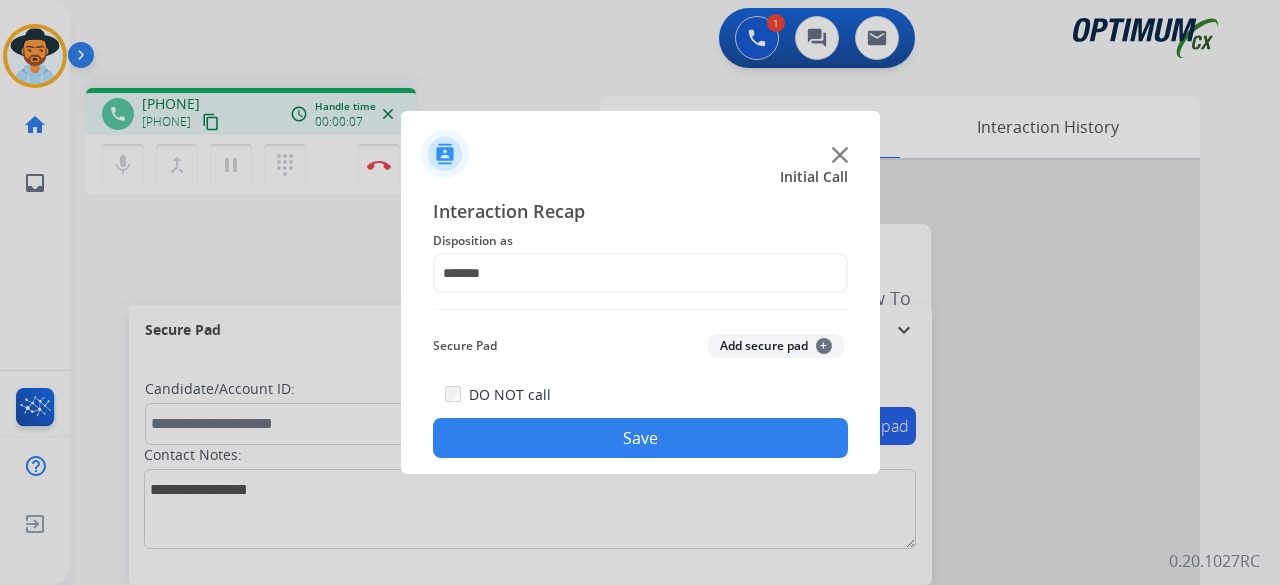 click on "Add secure pad  +" 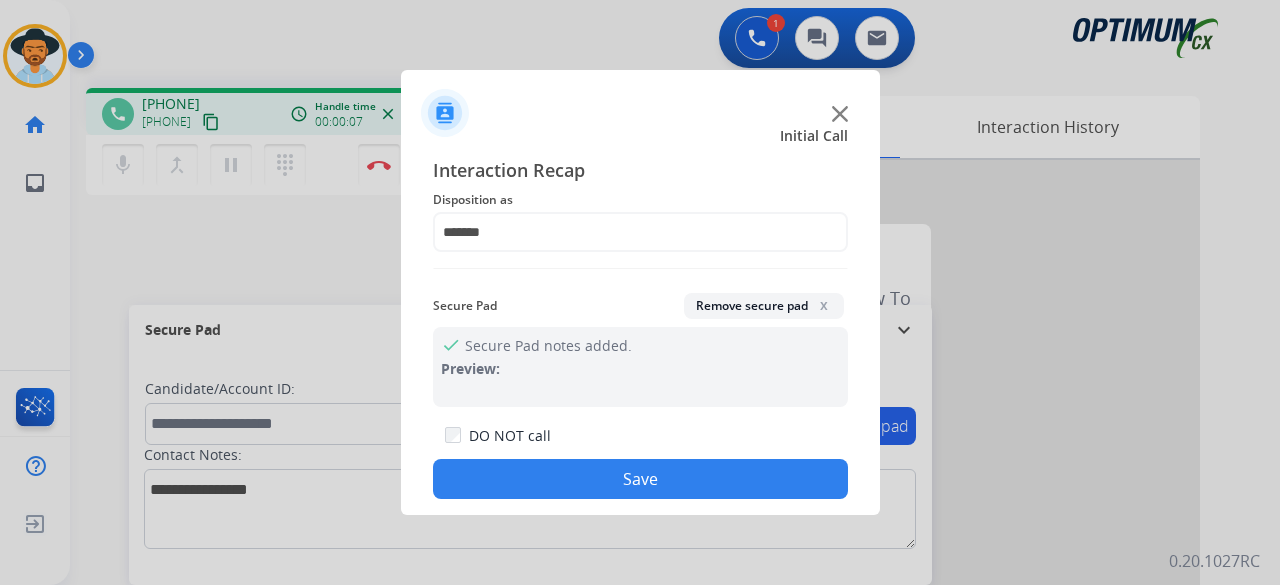 click on "Save" 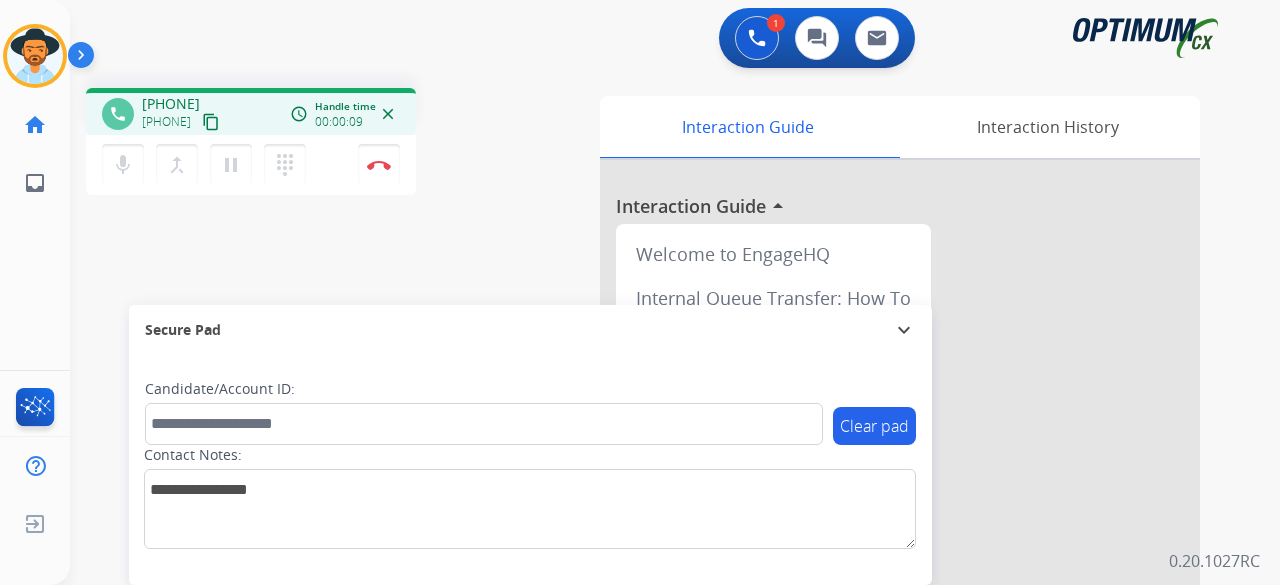 click on "content_copy" at bounding box center (211, 122) 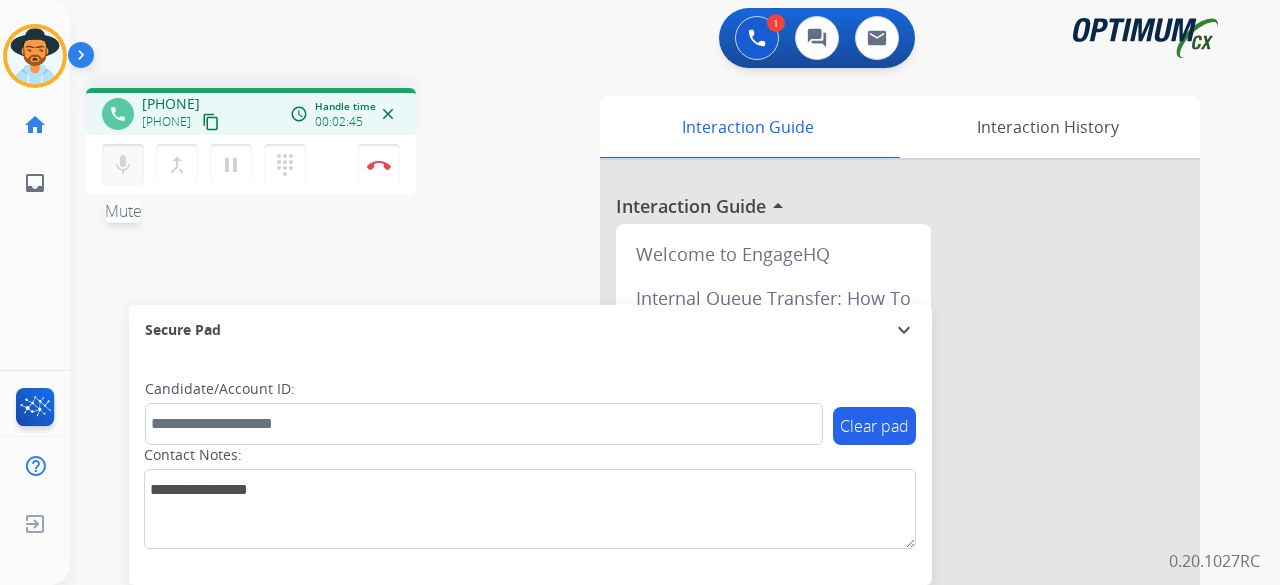 click on "mic" at bounding box center [123, 165] 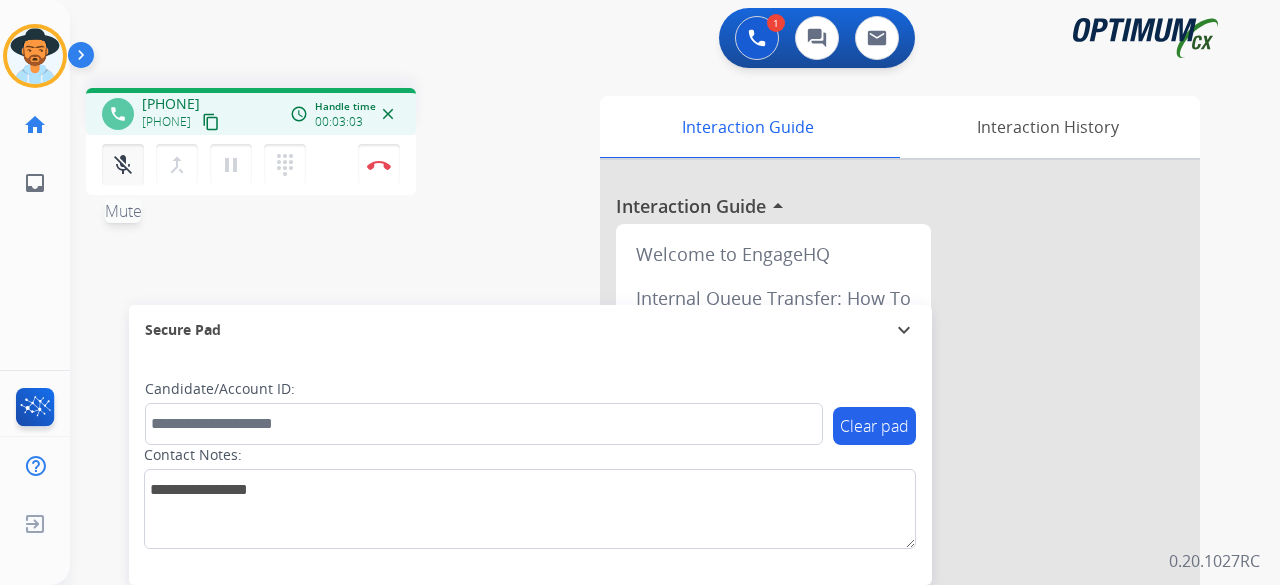 click on "mic_off" at bounding box center (123, 165) 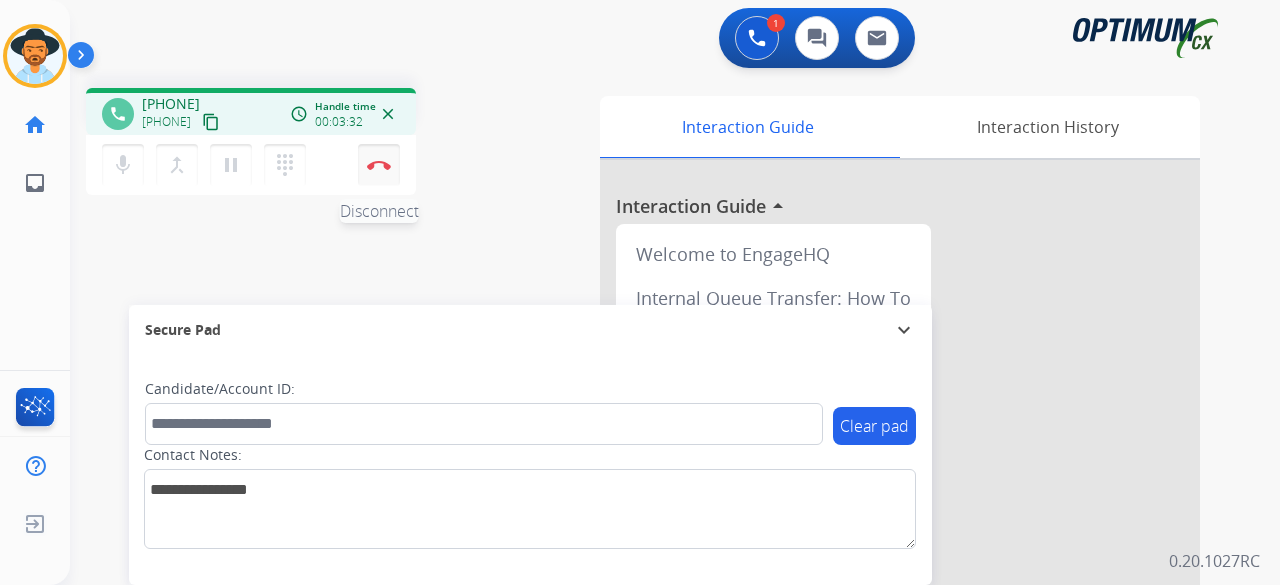 click on "Disconnect" at bounding box center [379, 165] 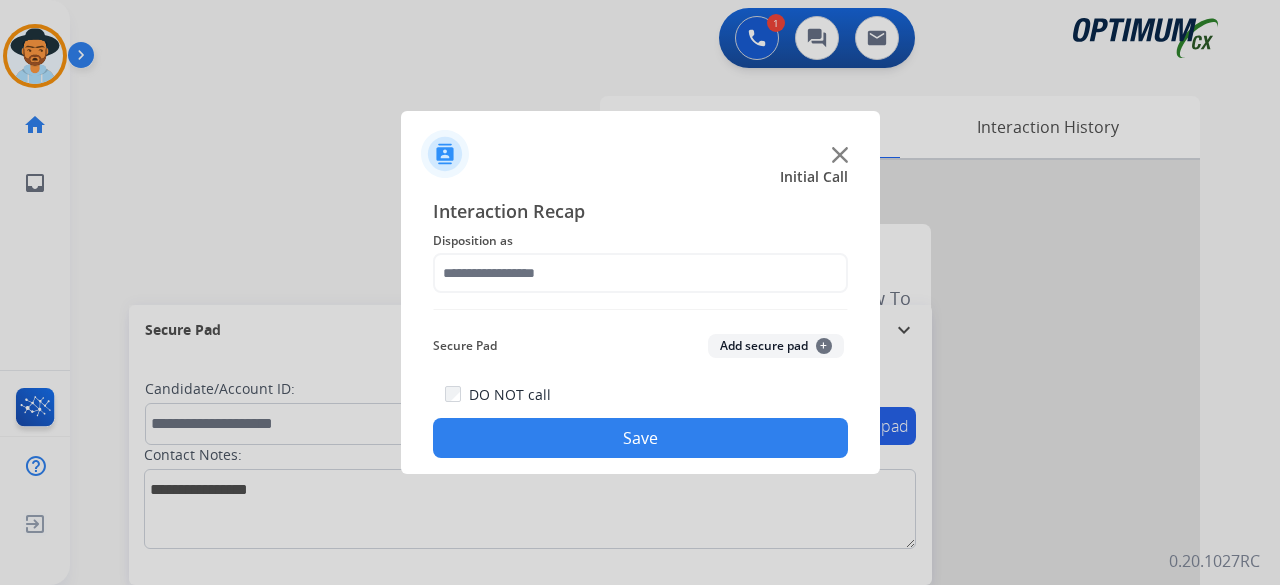 click 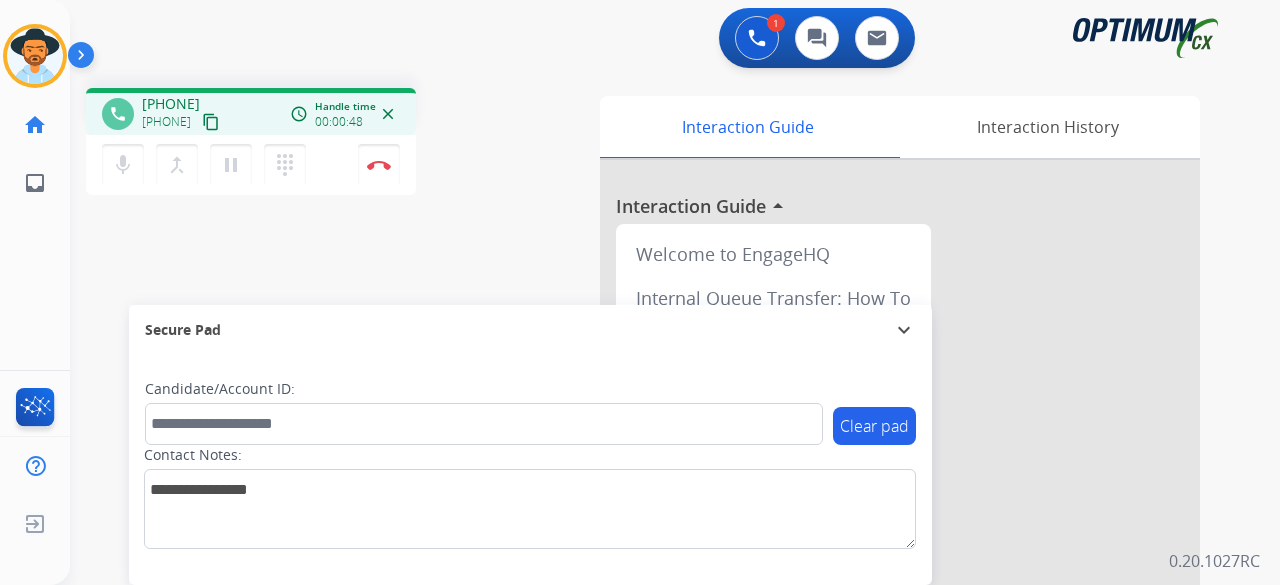 click on "Welcome to EngageHQ   Internal Queue Transfer: How To" at bounding box center (773, 276) 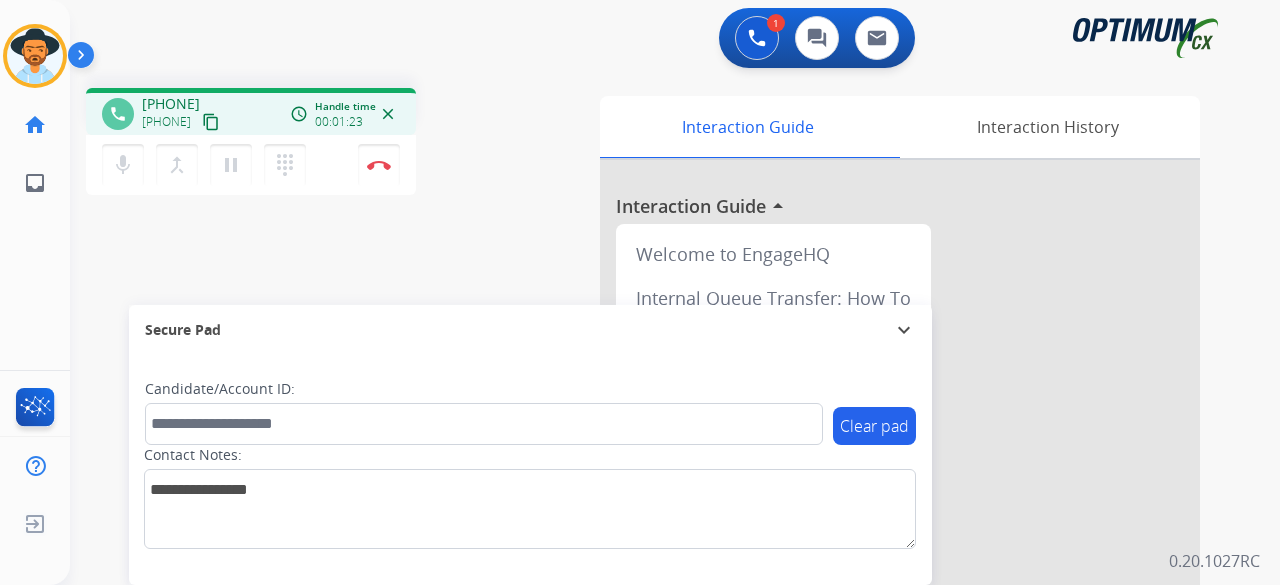 click on "content_copy" at bounding box center [211, 122] 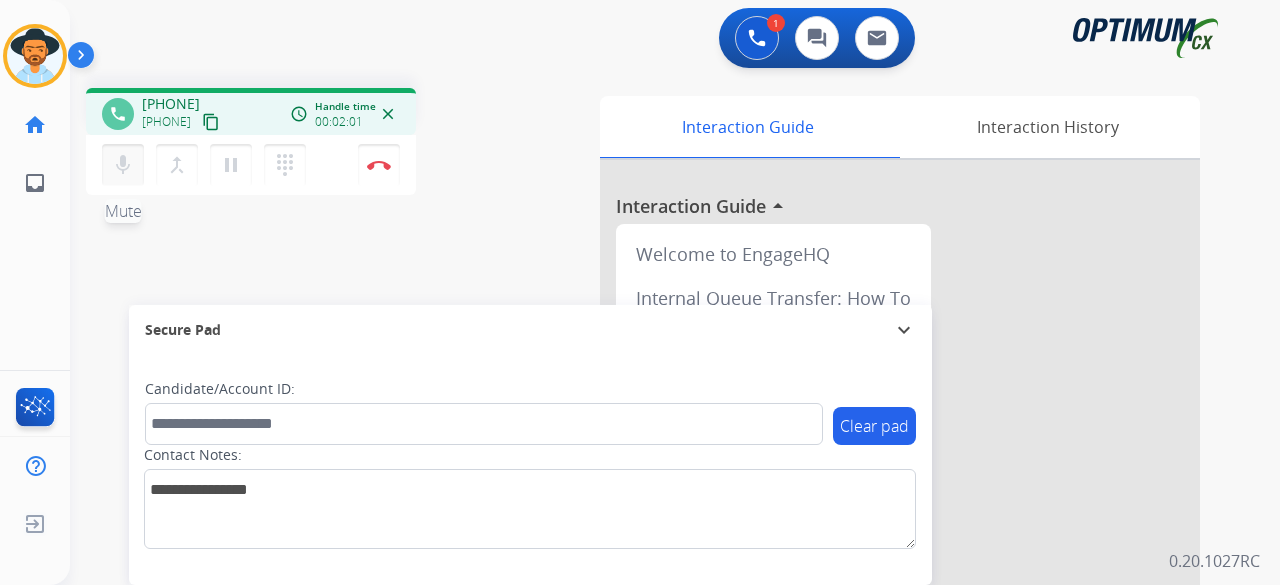 click on "mic" at bounding box center [123, 165] 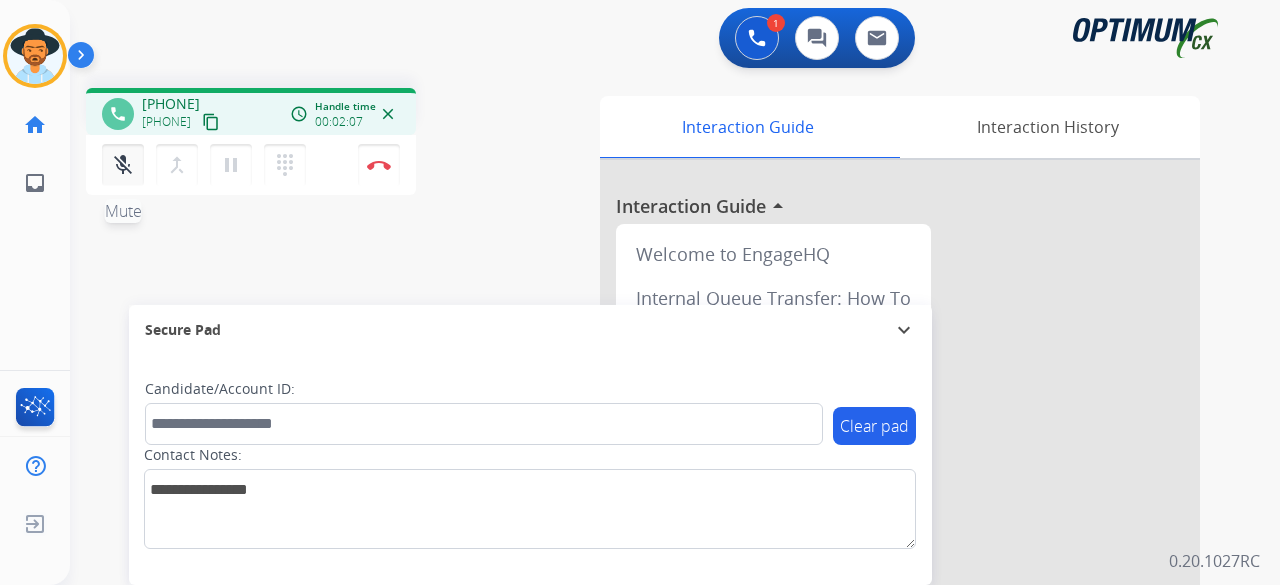 click on "mic_off" at bounding box center (123, 165) 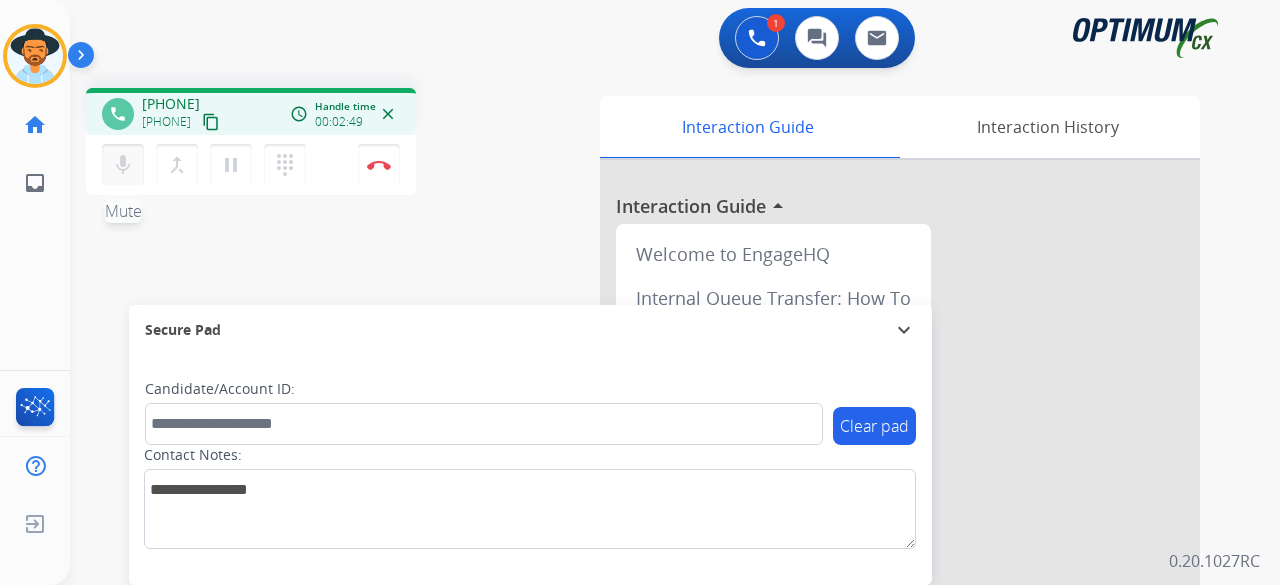 click on "mic" at bounding box center (123, 165) 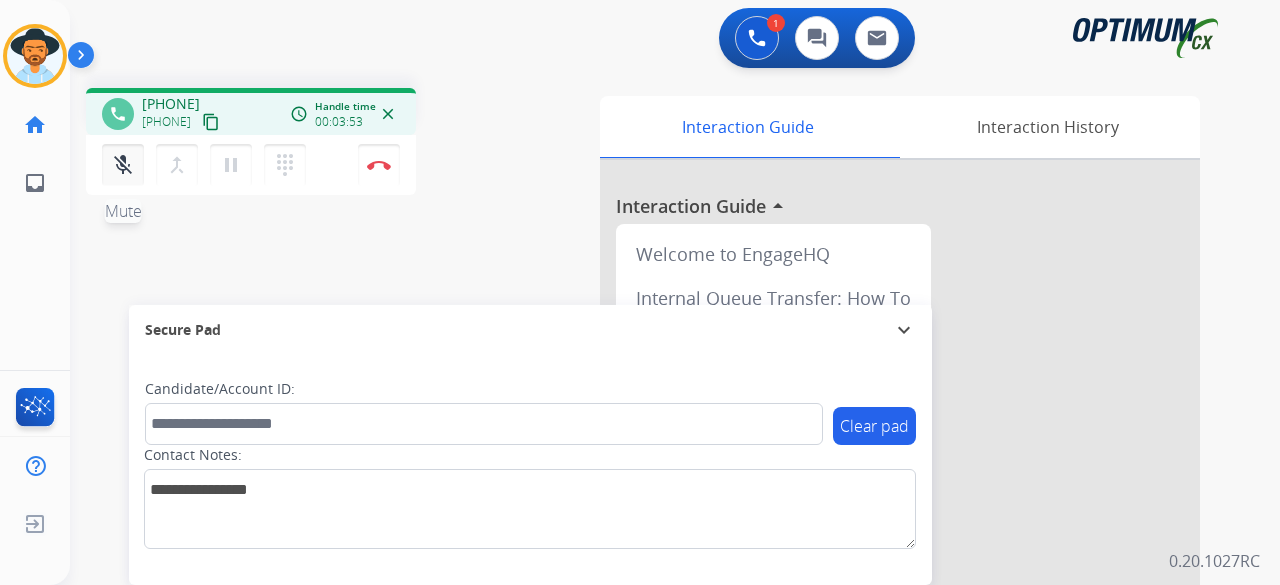 click on "mic_off" at bounding box center [123, 165] 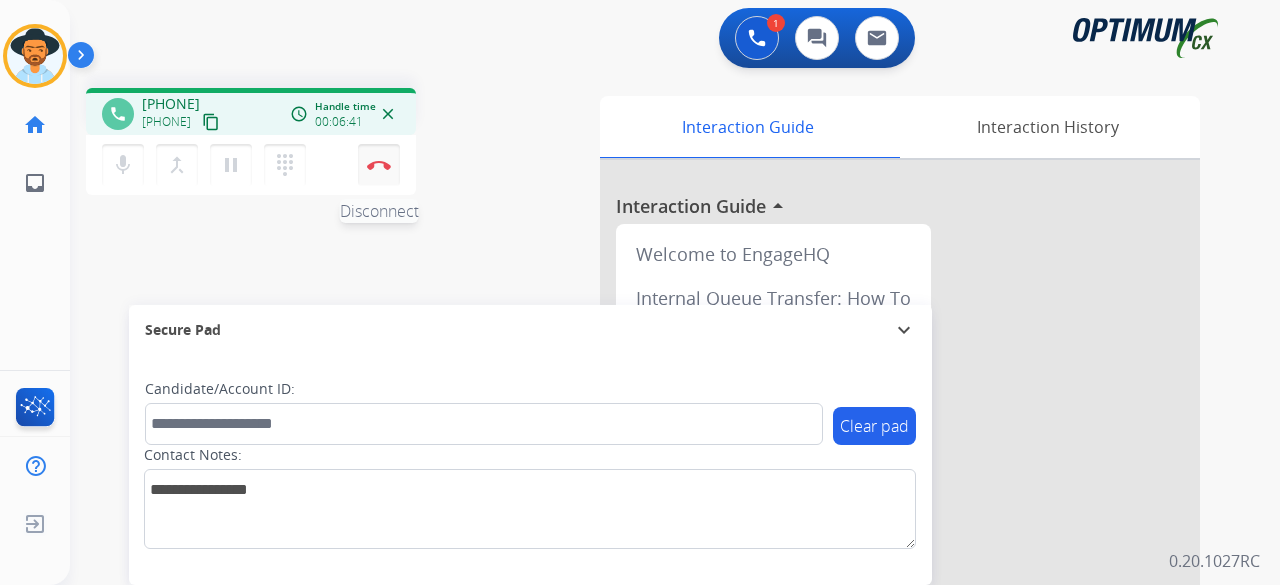click on "Disconnect" at bounding box center (379, 165) 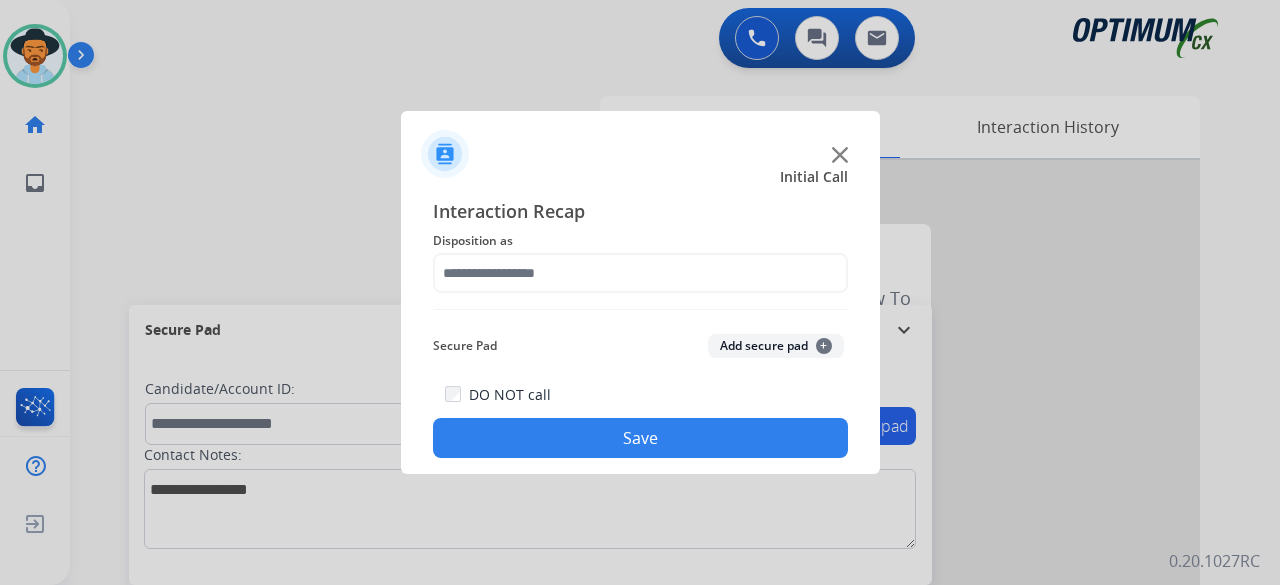 click 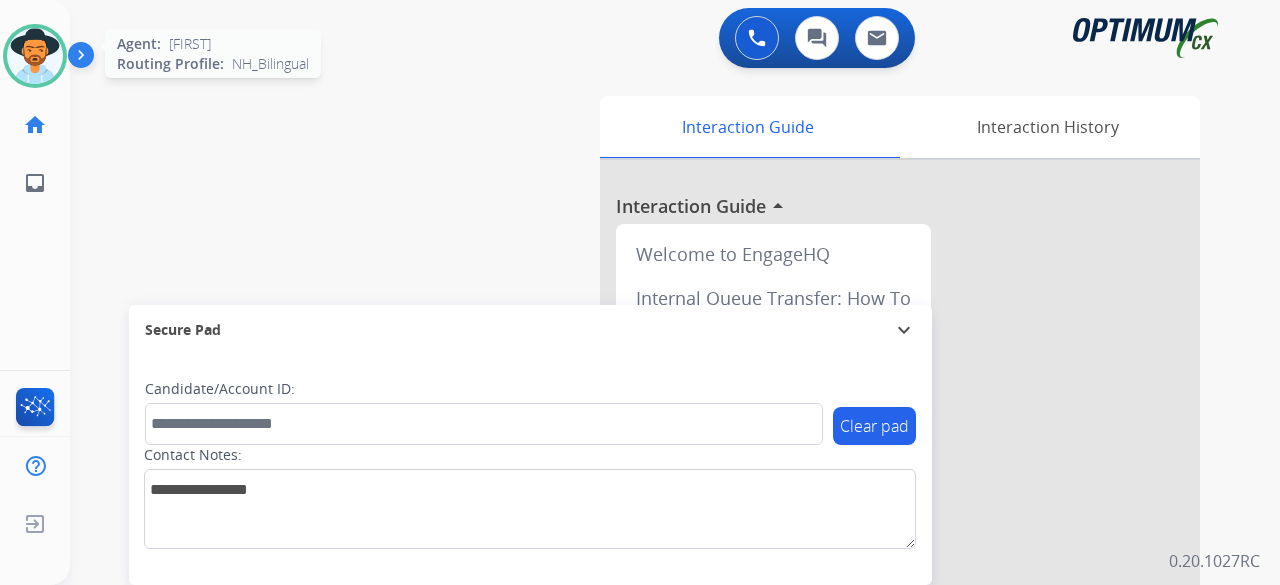 click at bounding box center [35, 56] 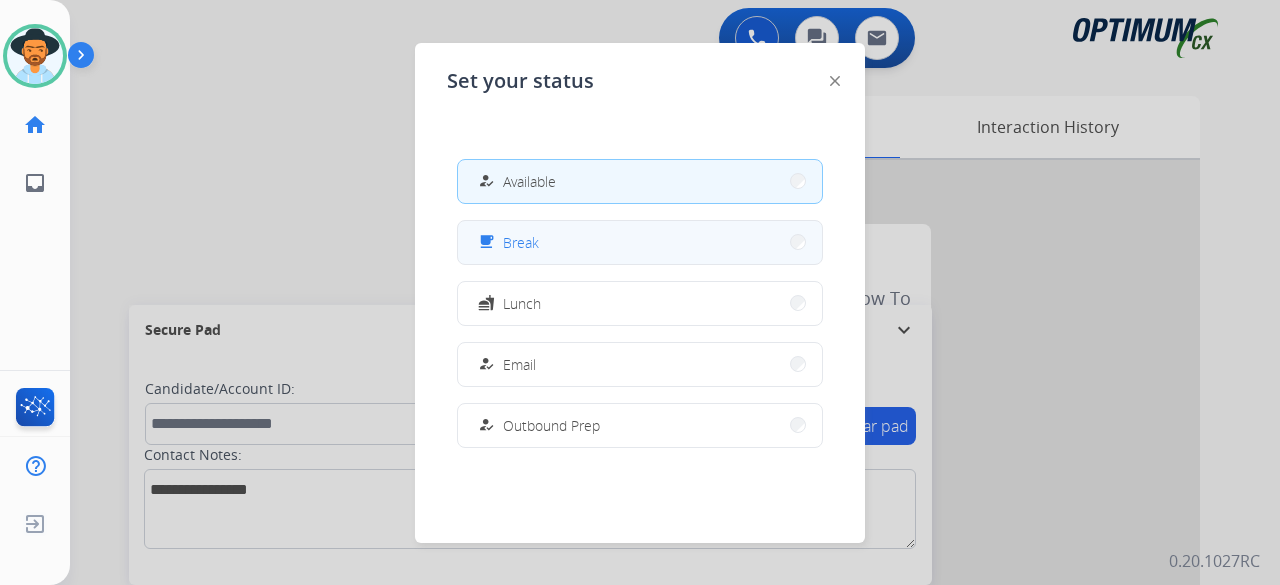 click on "free_breakfast Break" at bounding box center (640, 242) 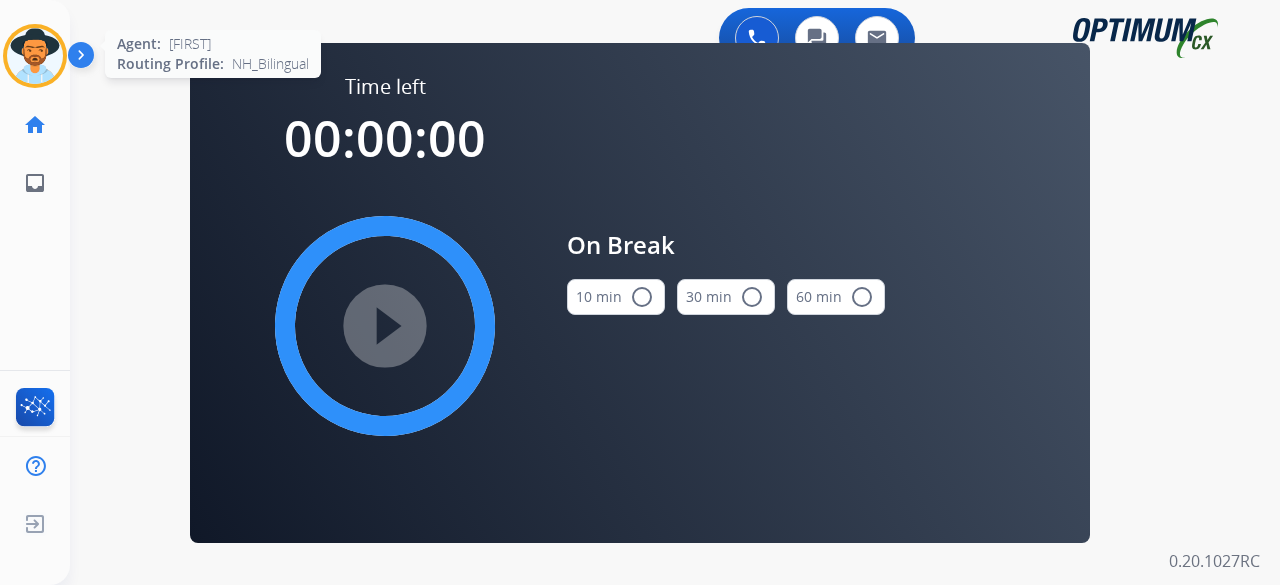click at bounding box center (35, 56) 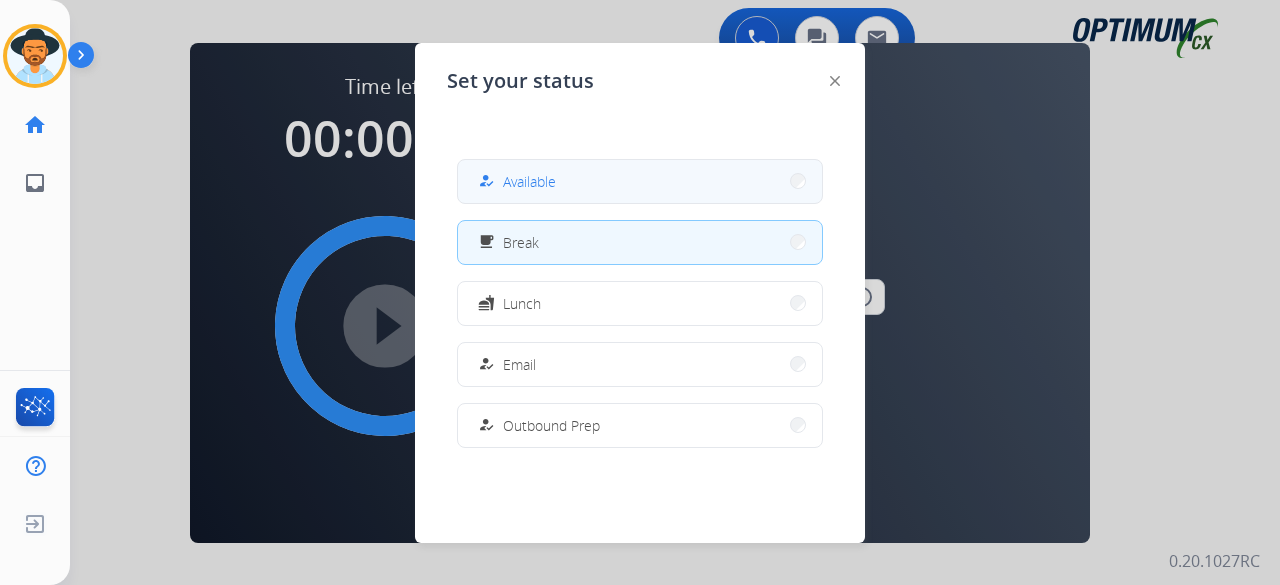 click on "how_to_reg Available" at bounding box center (640, 181) 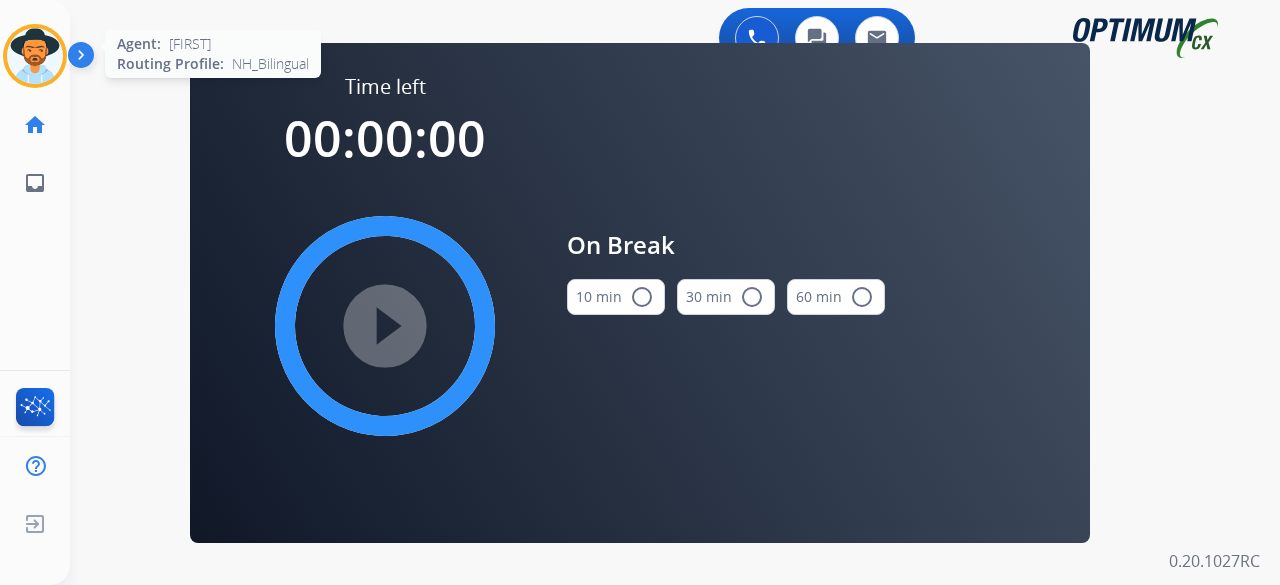 click at bounding box center [35, 56] 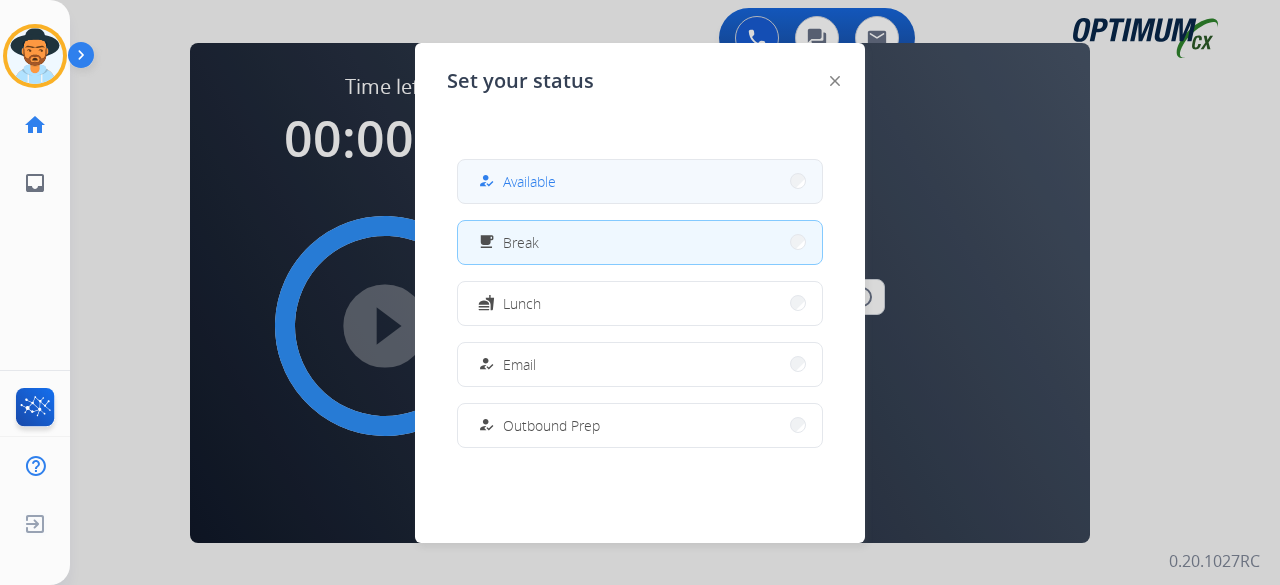 click on "how_to_reg Available" at bounding box center [515, 181] 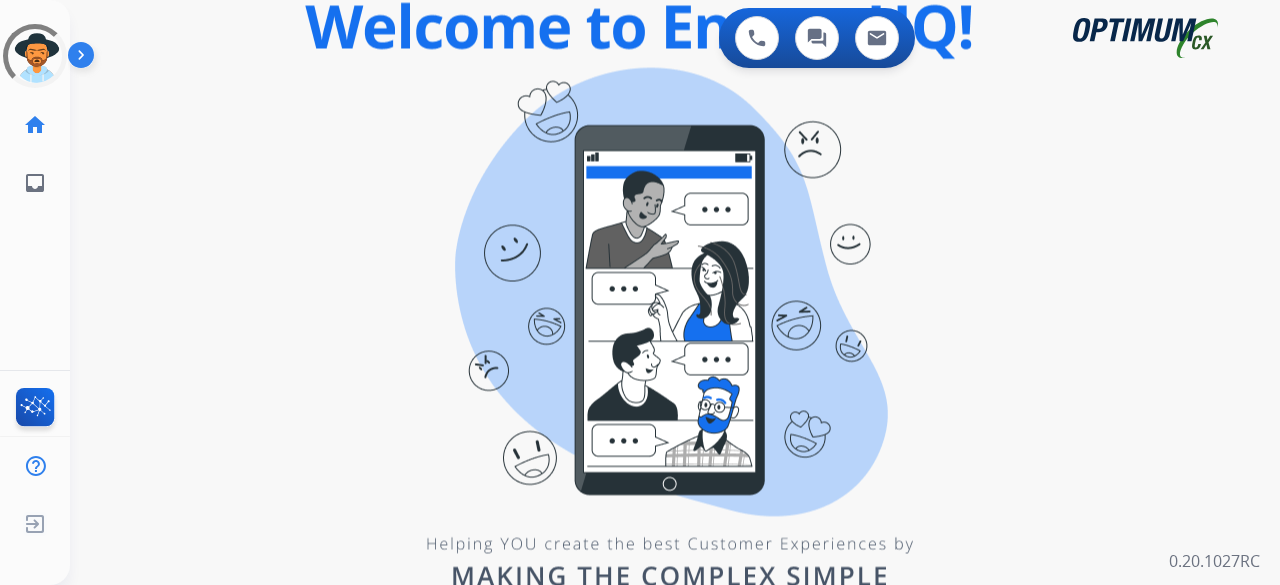 scroll, scrollTop: 0, scrollLeft: 0, axis: both 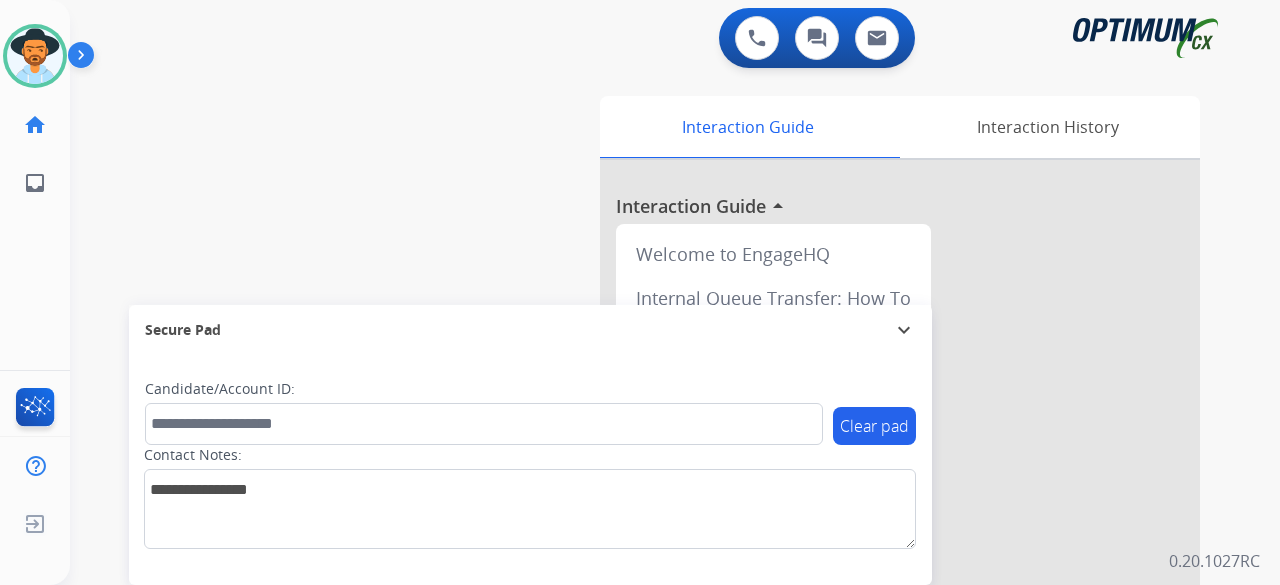 click on "swap_horiz Break voice bridge close_fullscreen Connect 3-Way Call merge_type Separate 3-Way Call  Interaction Guide   Interaction History  Interaction Guide arrow_drop_up  Welcome to EngageHQ   Internal Queue Transfer: How To  Secure Pad expand_more Clear pad Candidate/Account ID: Contact Notes:" at bounding box center (651, 489) 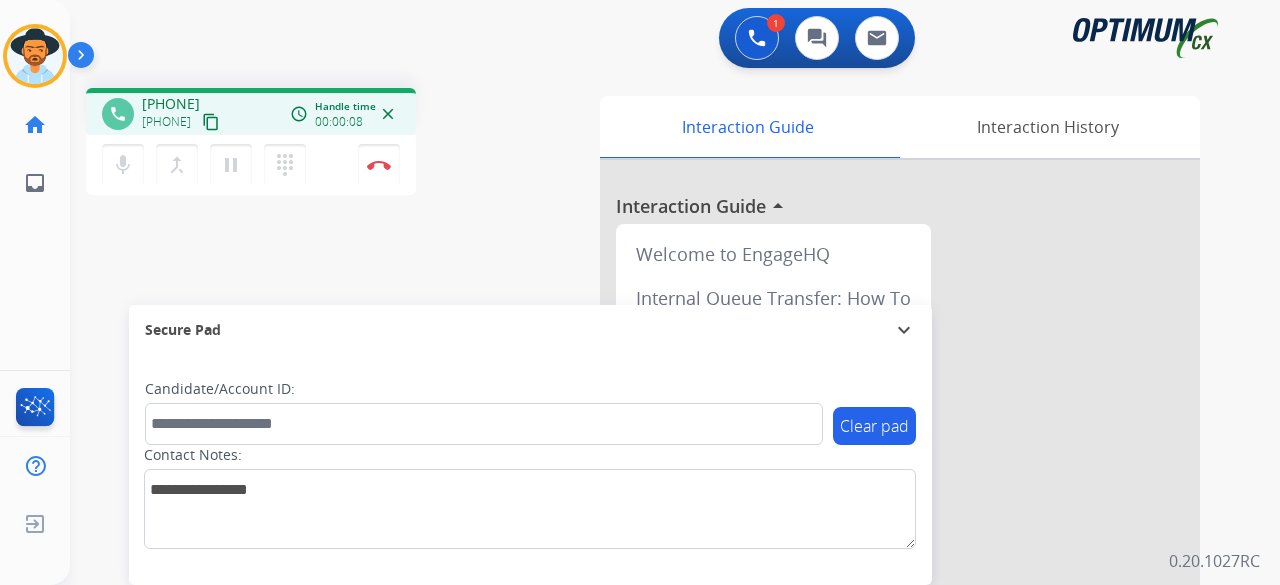 click on "content_copy" at bounding box center (211, 122) 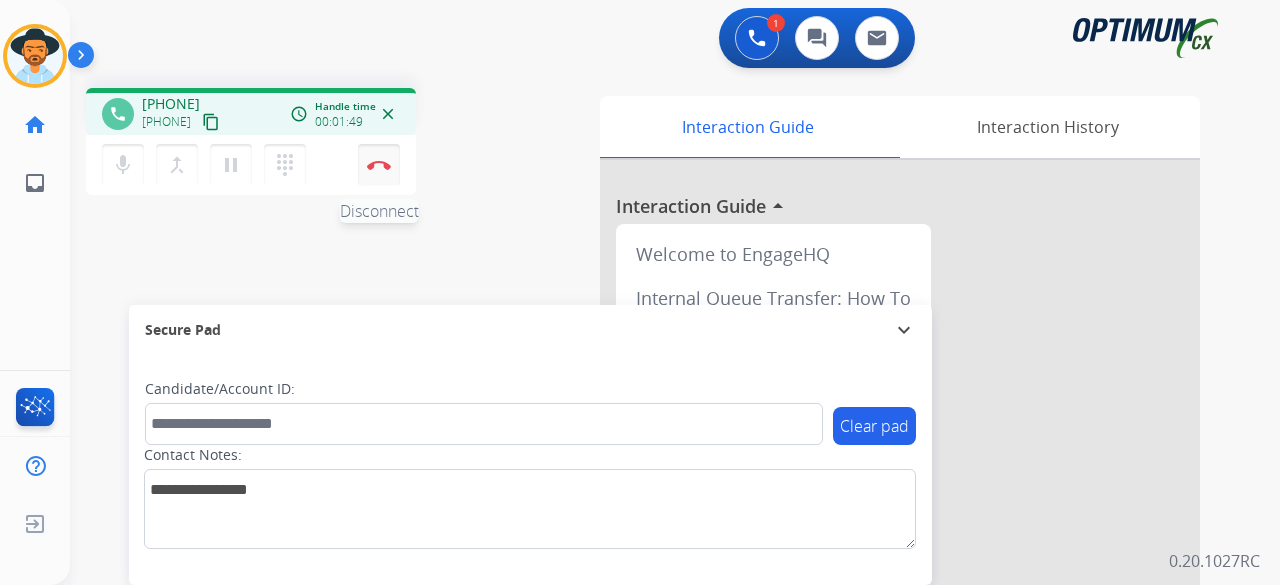 click at bounding box center [379, 165] 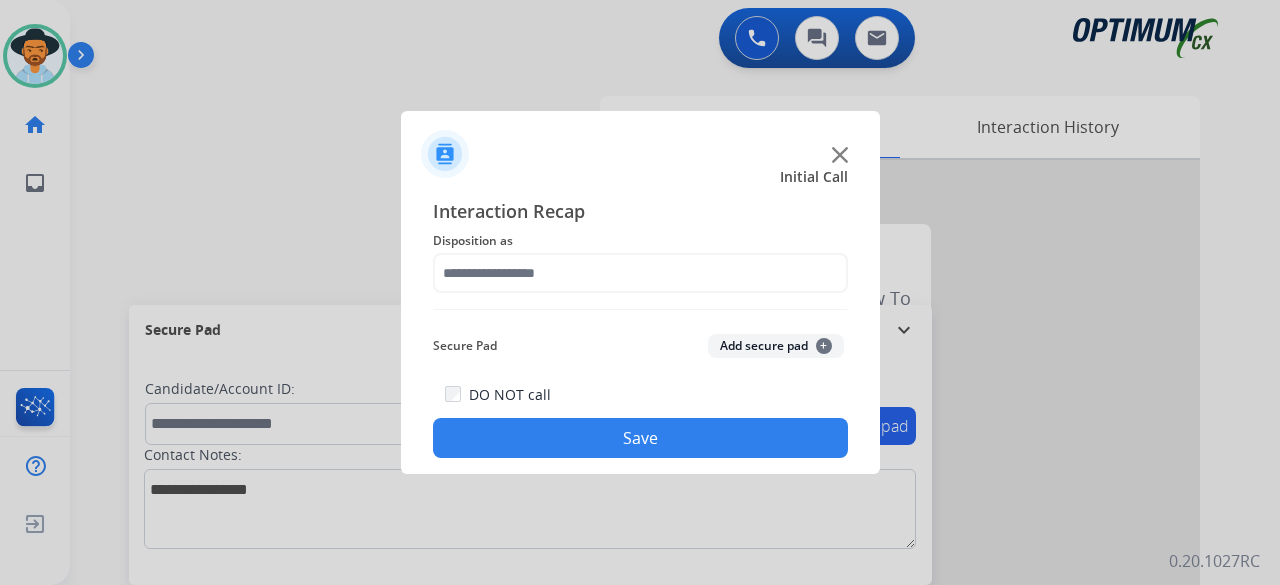 click 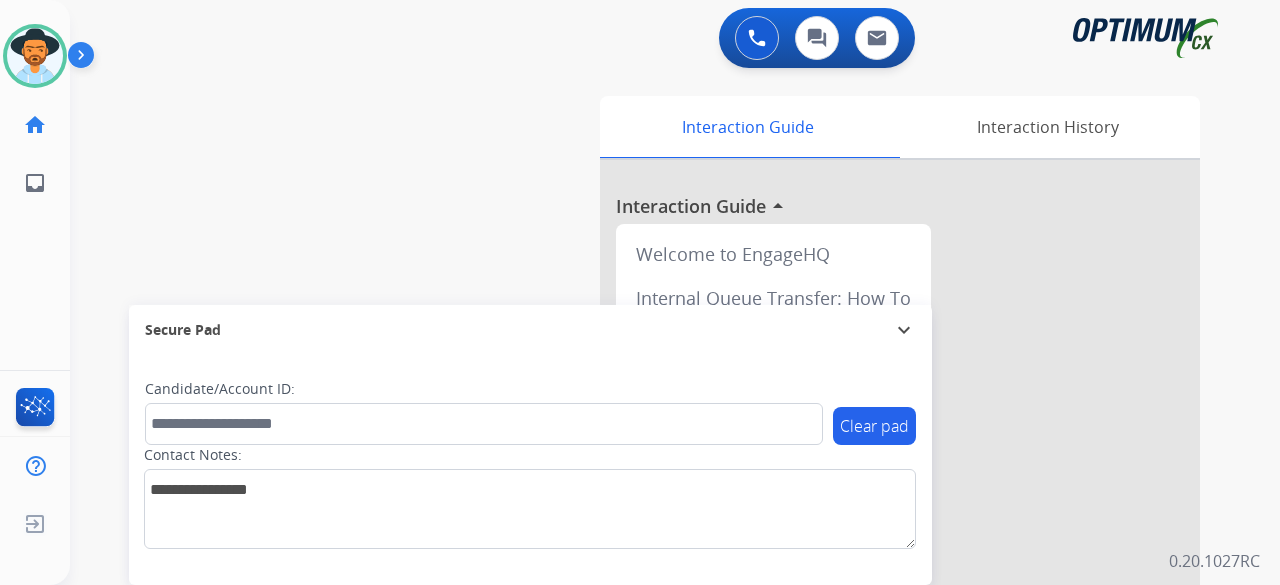 click on "swap_horiz Break voice bridge close_fullscreen Connect 3-Way Call merge_type Separate 3-Way Call  Interaction Guide   Interaction History  Interaction Guide arrow_drop_up  Welcome to EngageHQ   Internal Queue Transfer: How To  Secure Pad expand_more Clear pad Candidate/Account ID: Contact Notes:" at bounding box center (651, 489) 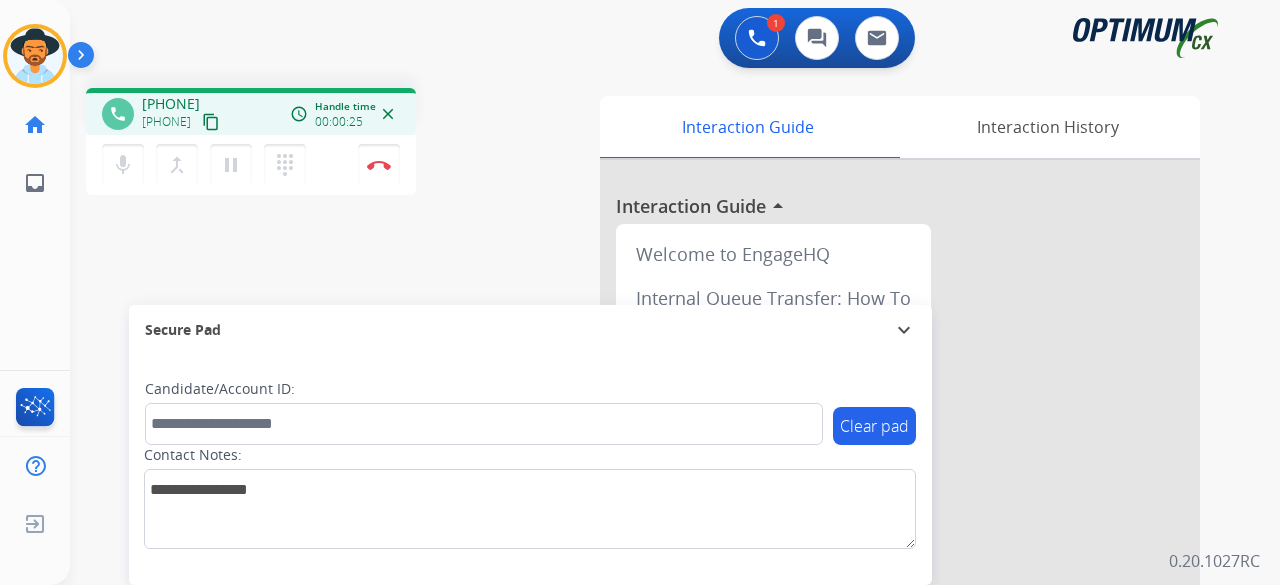 click on "content_copy" at bounding box center (211, 122) 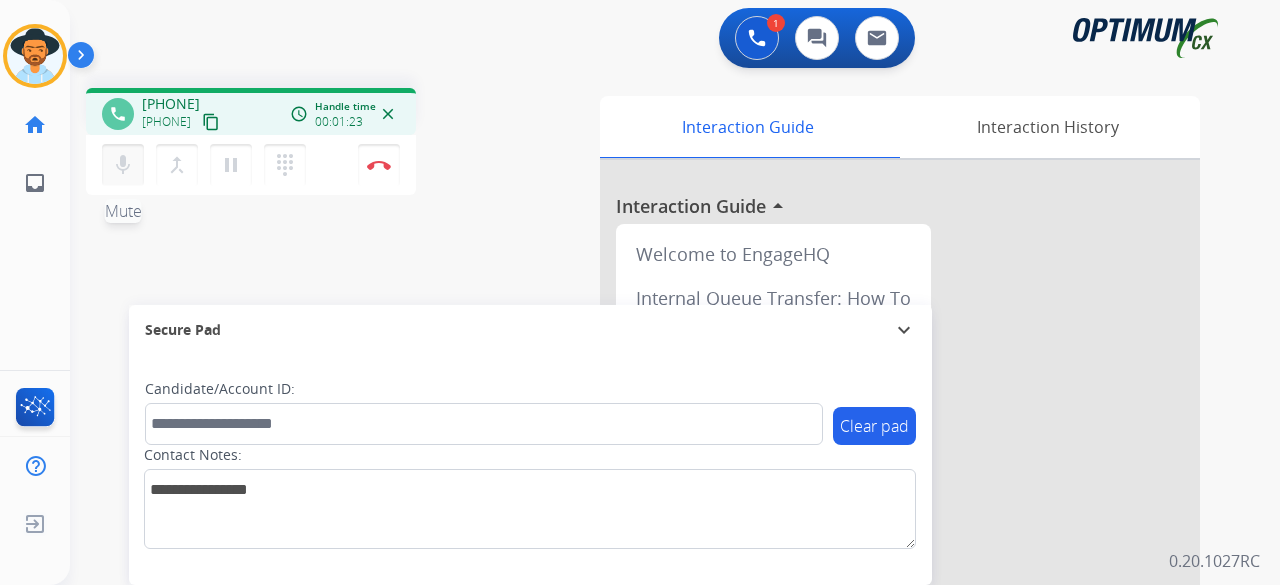 click on "mic" at bounding box center (123, 165) 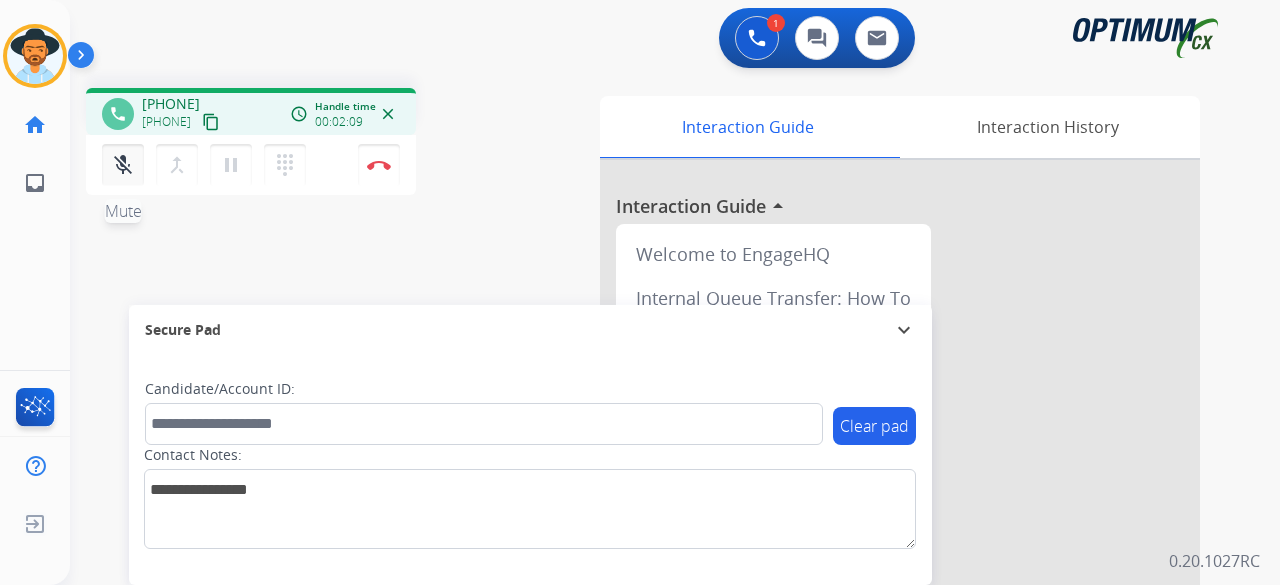 click on "mic_off" at bounding box center (123, 165) 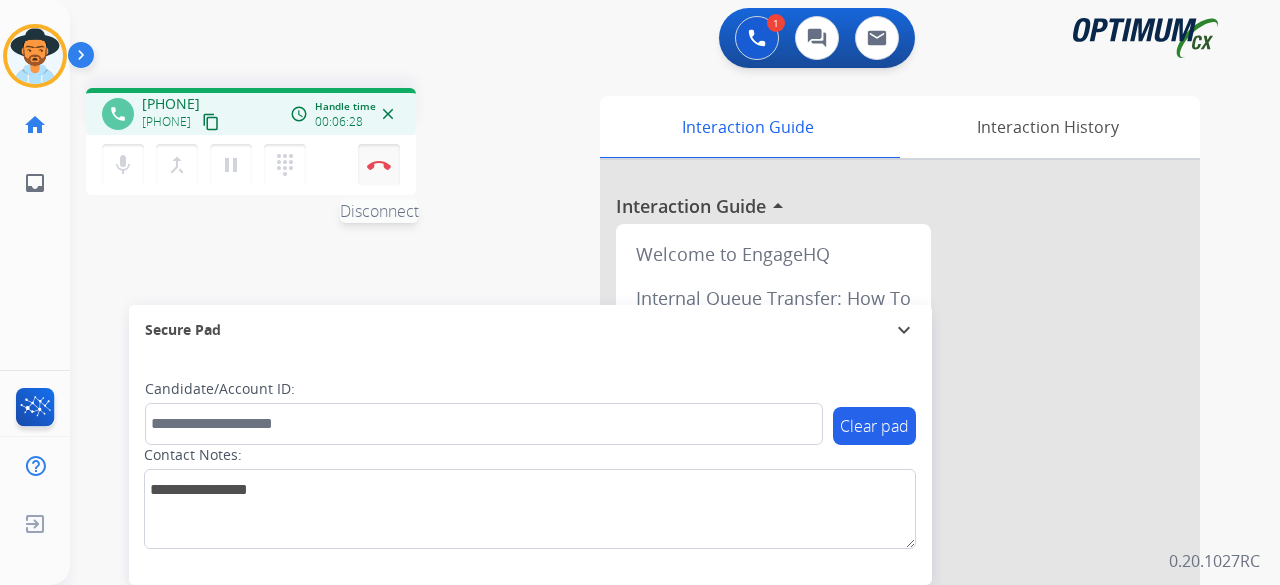 click at bounding box center [379, 165] 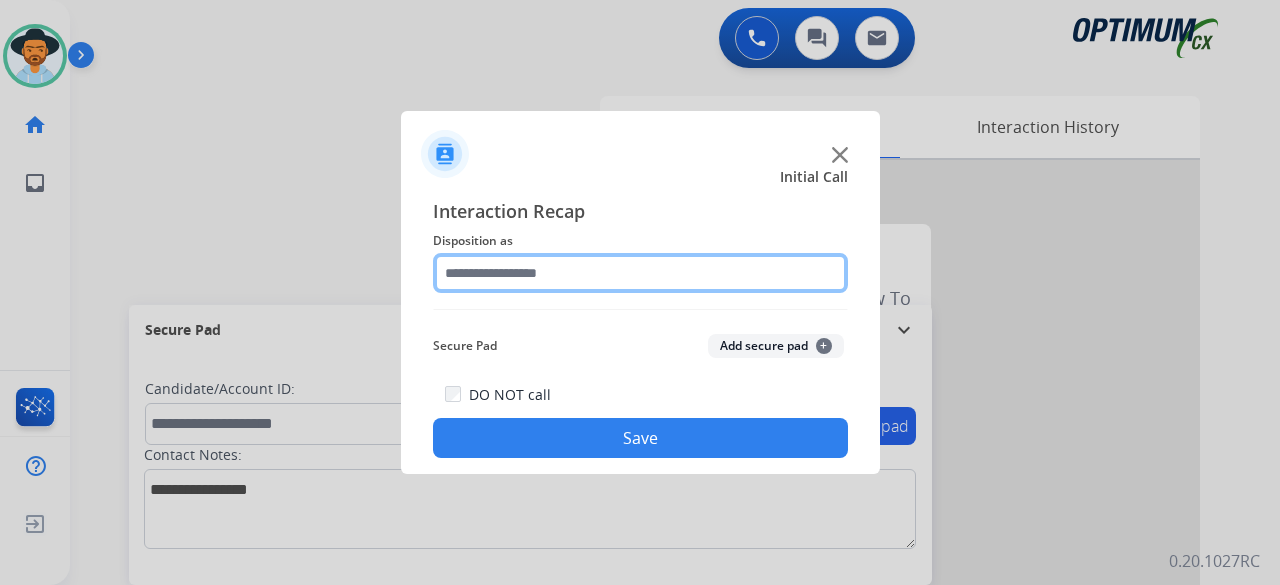 click 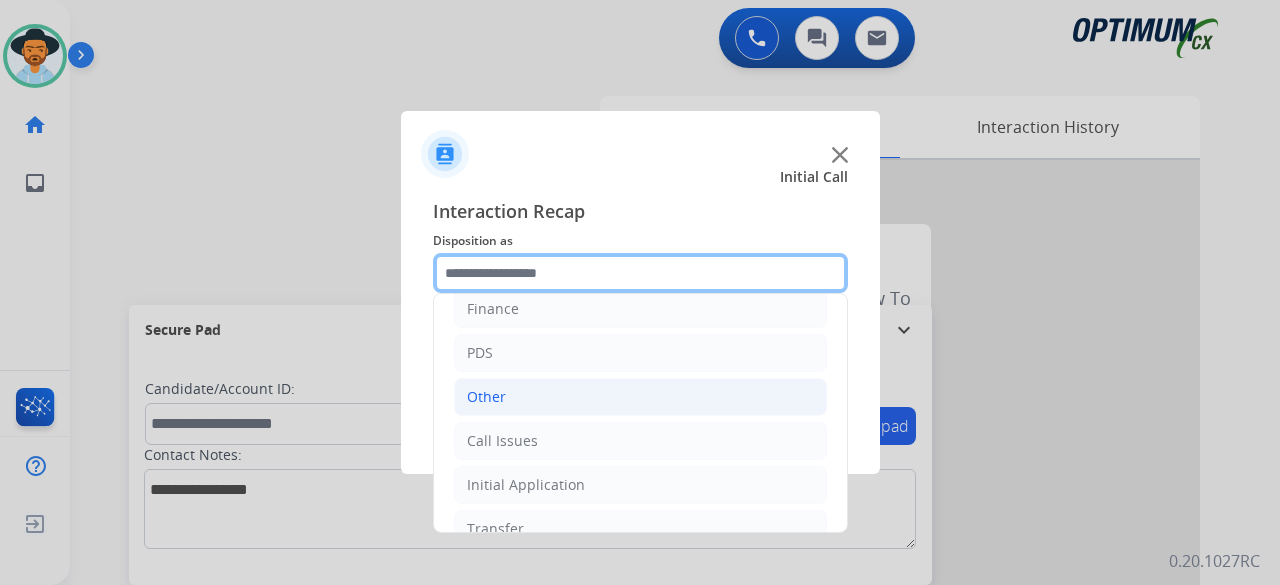 scroll, scrollTop: 130, scrollLeft: 0, axis: vertical 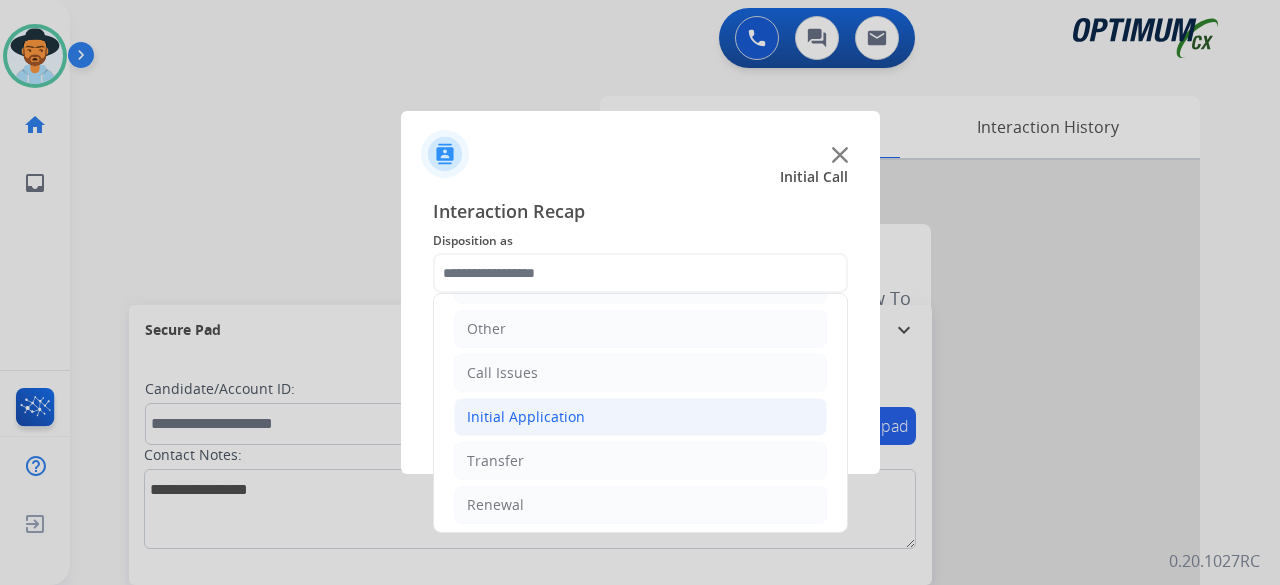 click on "Initial Application" 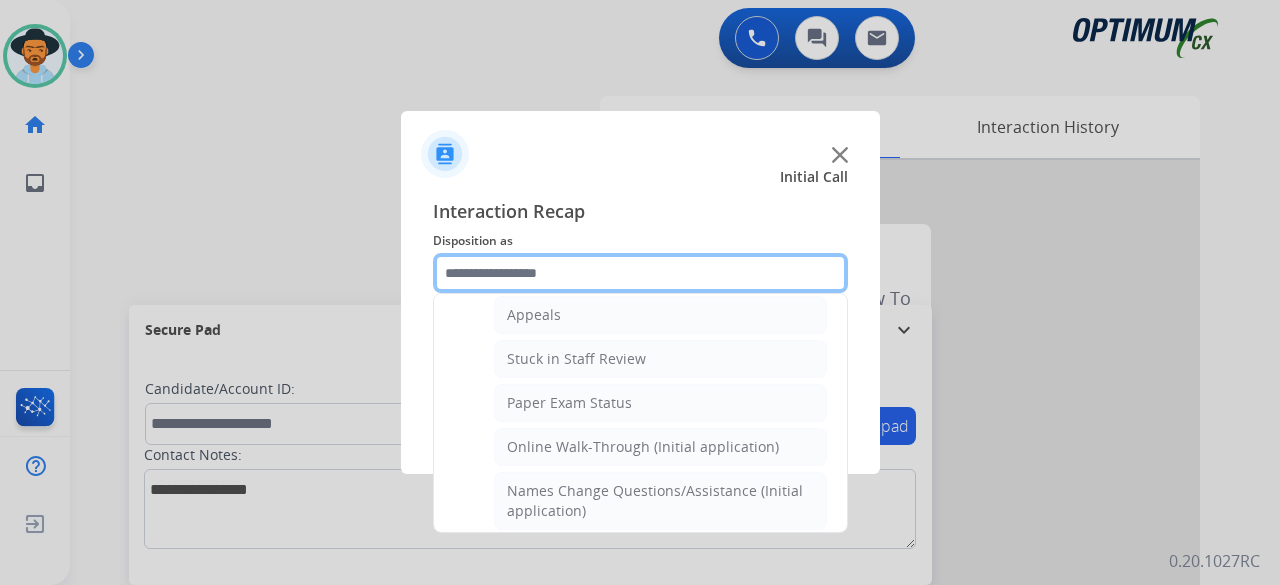 scroll, scrollTop: 324, scrollLeft: 0, axis: vertical 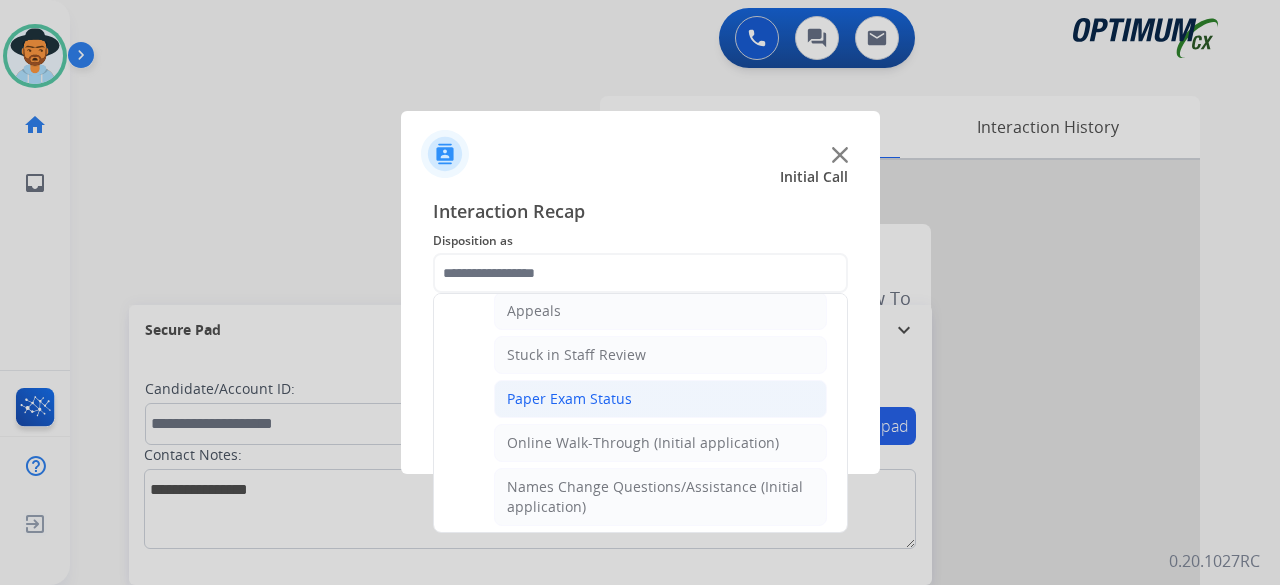 click on "Paper Exam Status" 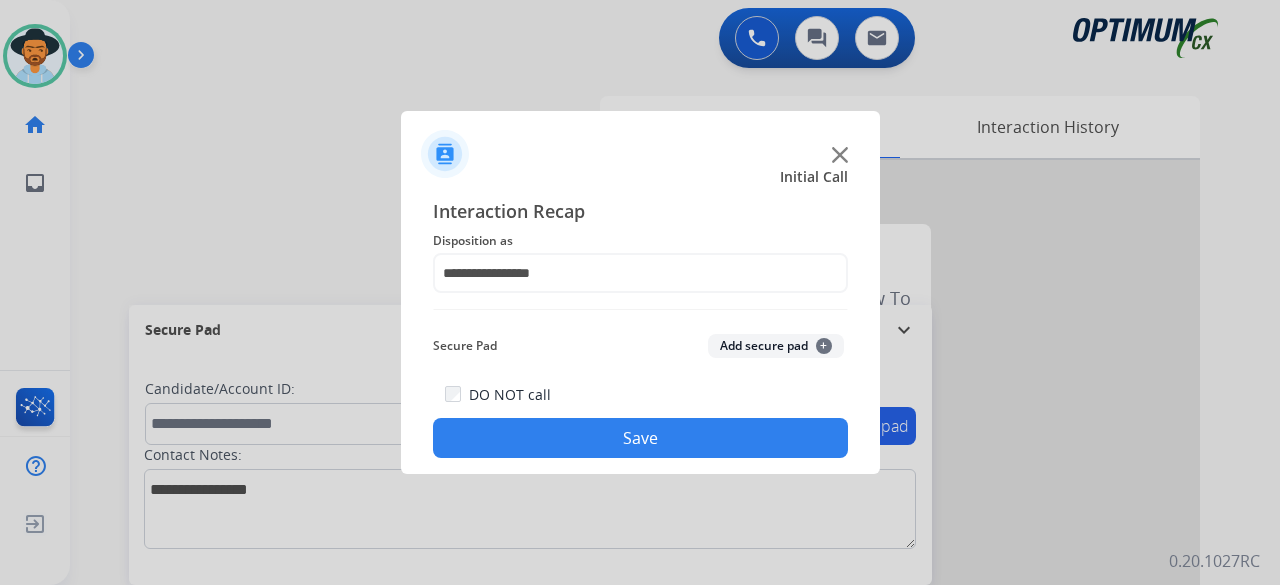 click on "Add secure pad  +" 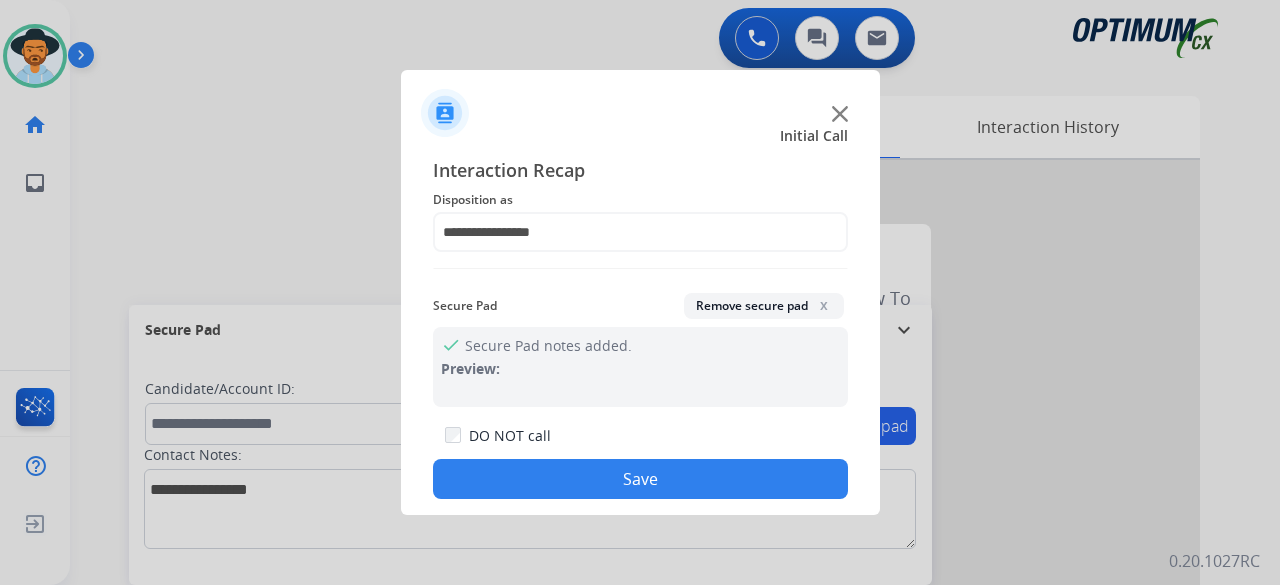 click on "Save" 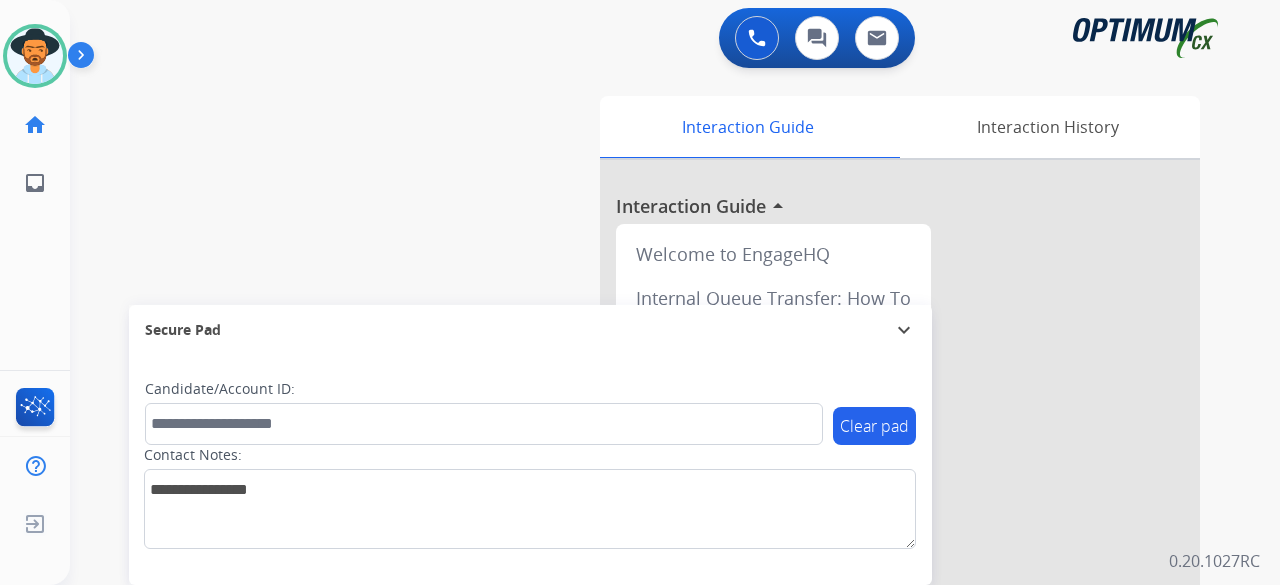 click on "swap_horiz Break voice bridge close_fullscreen Connect 3-Way Call merge_type Separate 3-Way Call  Interaction Guide   Interaction History  Interaction Guide arrow_drop_up  Welcome to EngageHQ   Internal Queue Transfer: How To  Secure Pad expand_more Clear pad Candidate/Account ID: Contact Notes:" at bounding box center [651, 489] 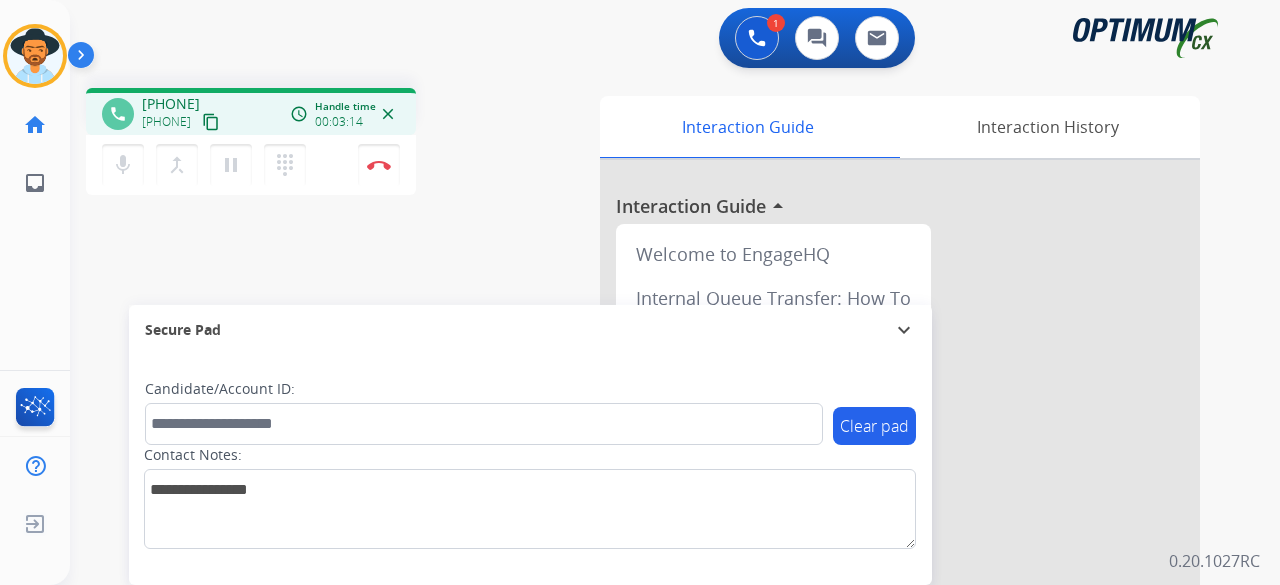 click on "phone +18622906095 +18622906095 content_copy access_time Call metrics Queue   00:11 Hold   00:00 Talk   03:15 Total   03:25 Handle time 00:03:14 close mic Mute merge_type Bridge pause Hold dialpad Dialpad Disconnect swap_horiz Break voice bridge close_fullscreen Connect 3-Way Call merge_type Separate 3-Way Call" at bounding box center (325, 144) 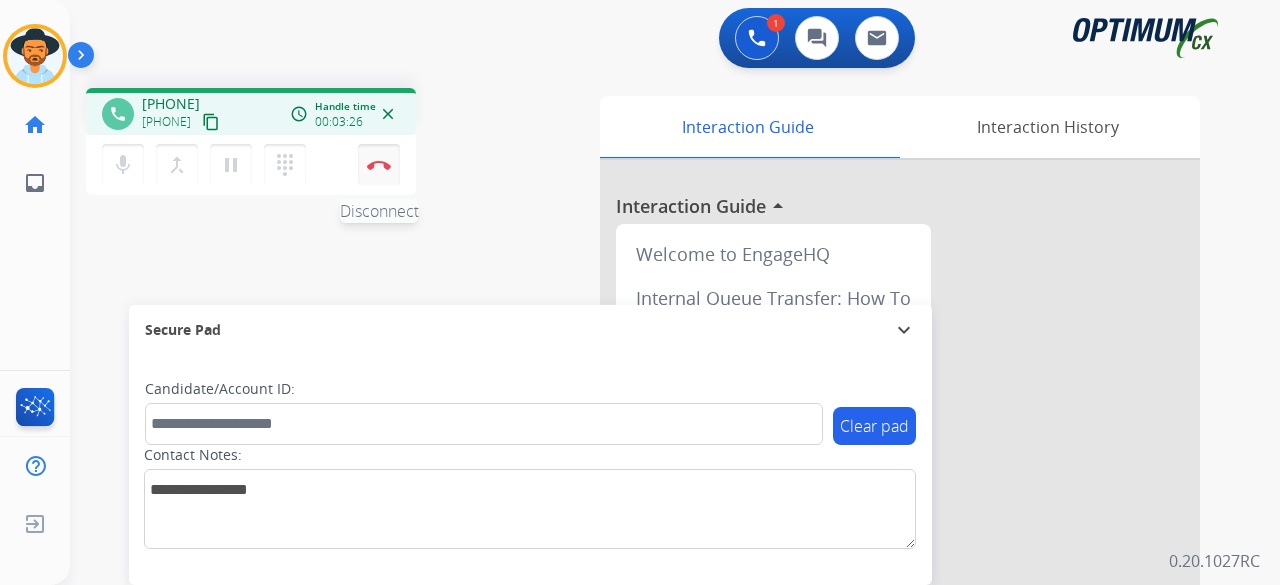 click on "Disconnect" at bounding box center (379, 165) 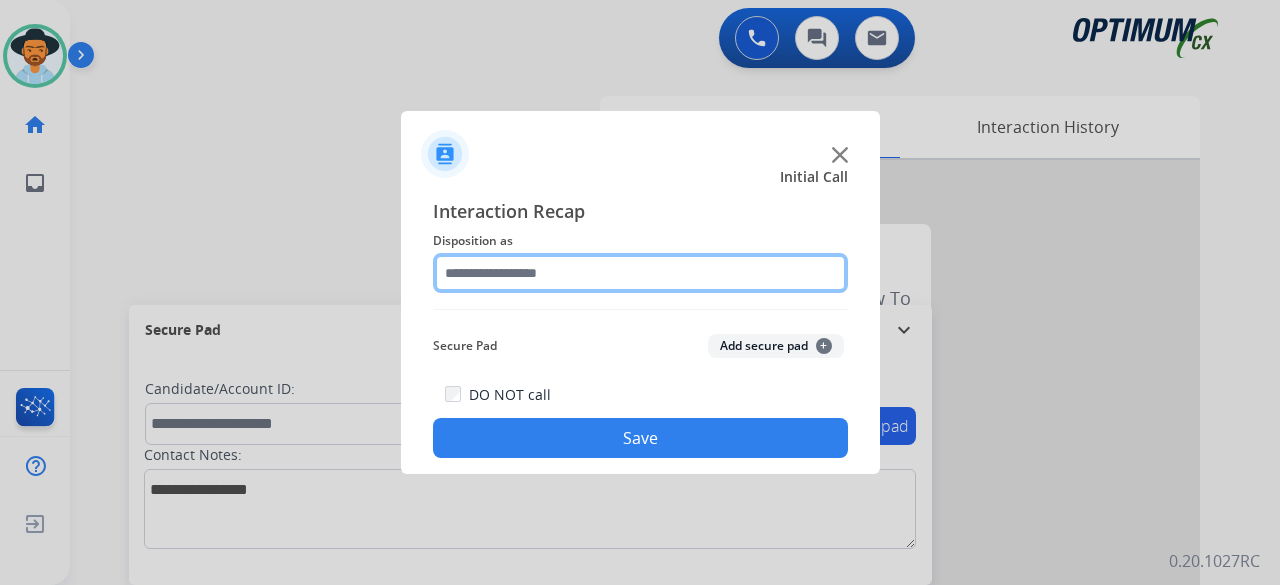 click 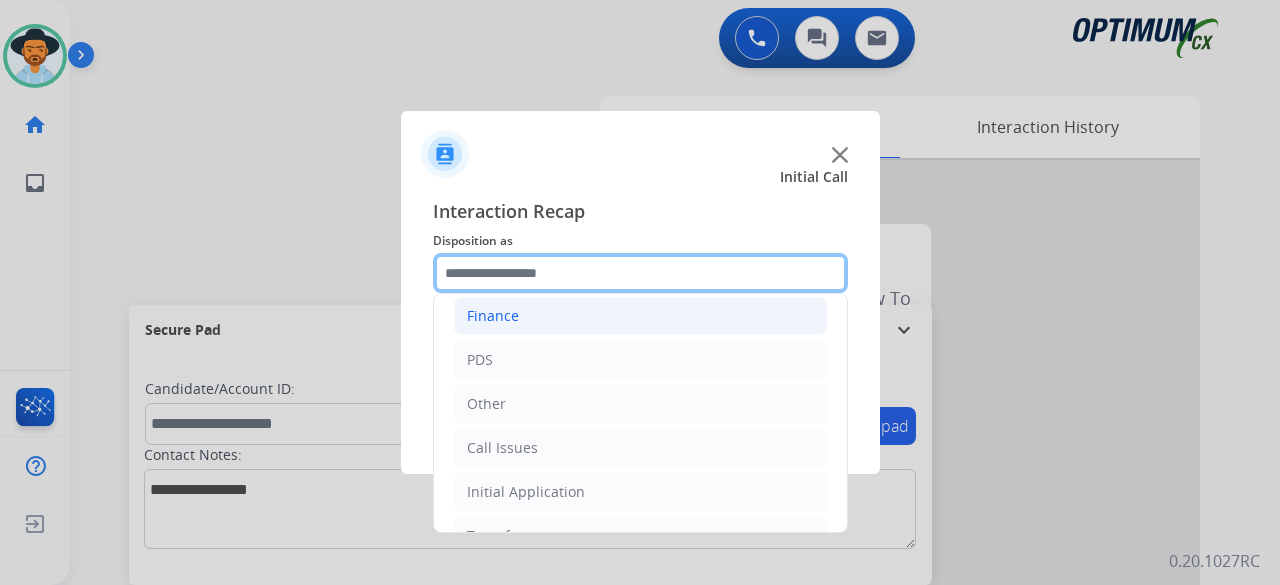 scroll, scrollTop: 130, scrollLeft: 0, axis: vertical 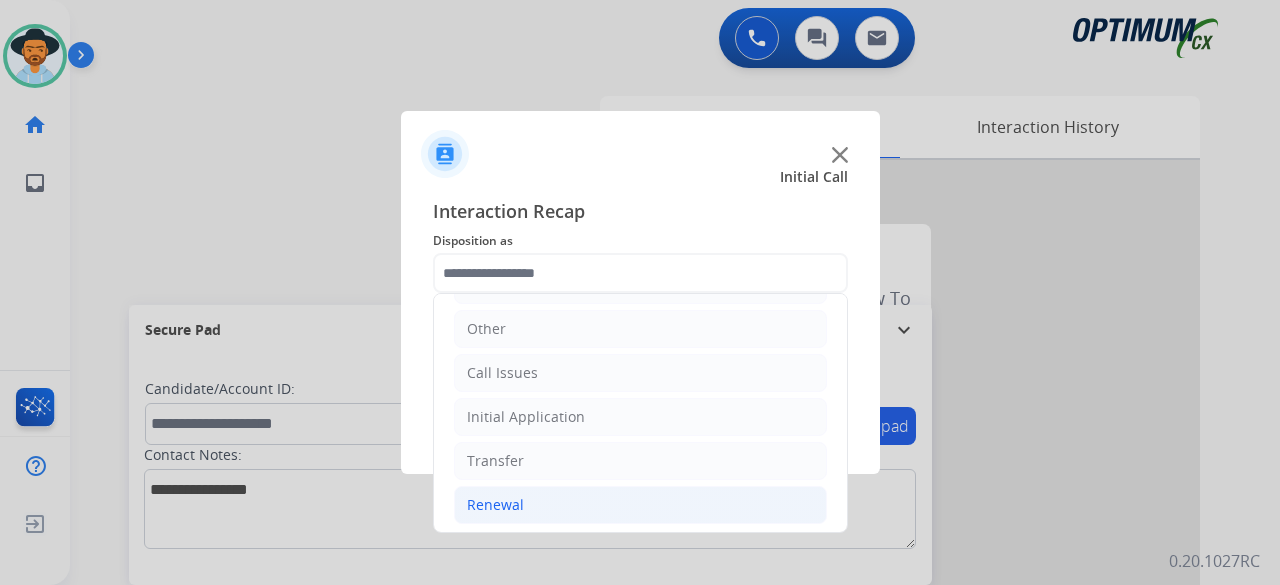 click on "Renewal" 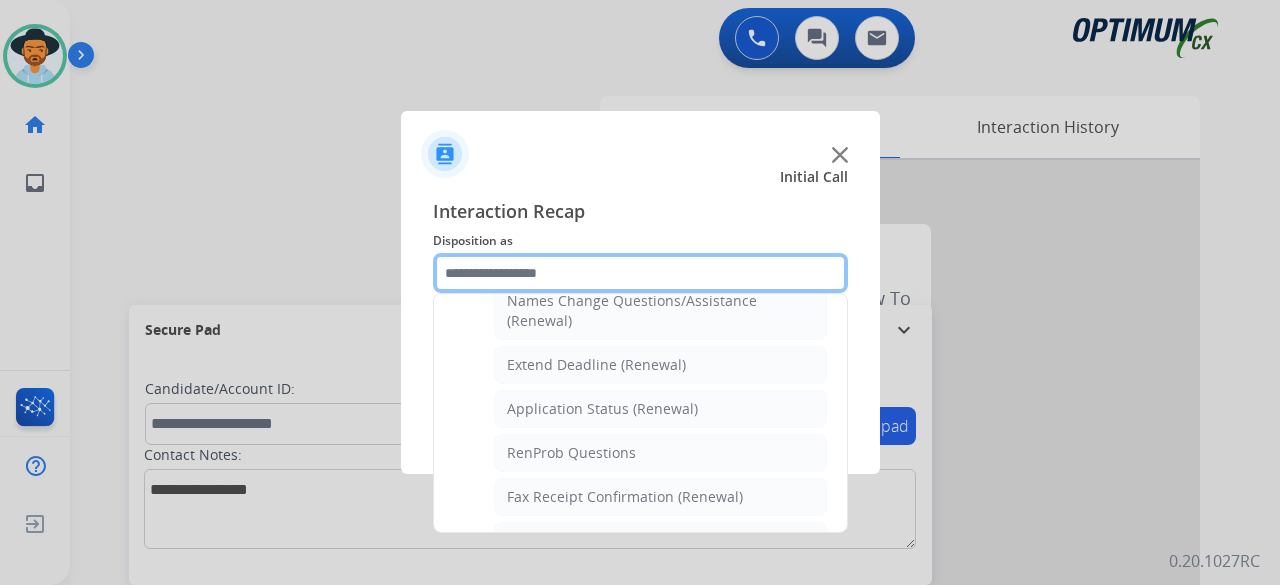 scroll, scrollTop: 417, scrollLeft: 0, axis: vertical 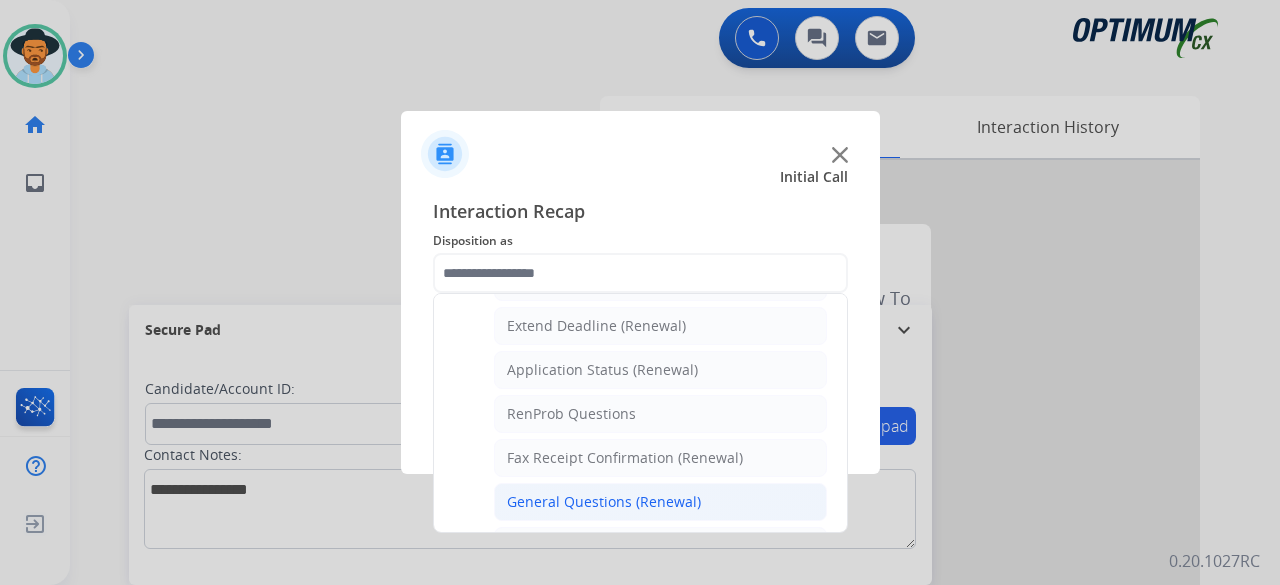 click on "General Questions (Renewal)" 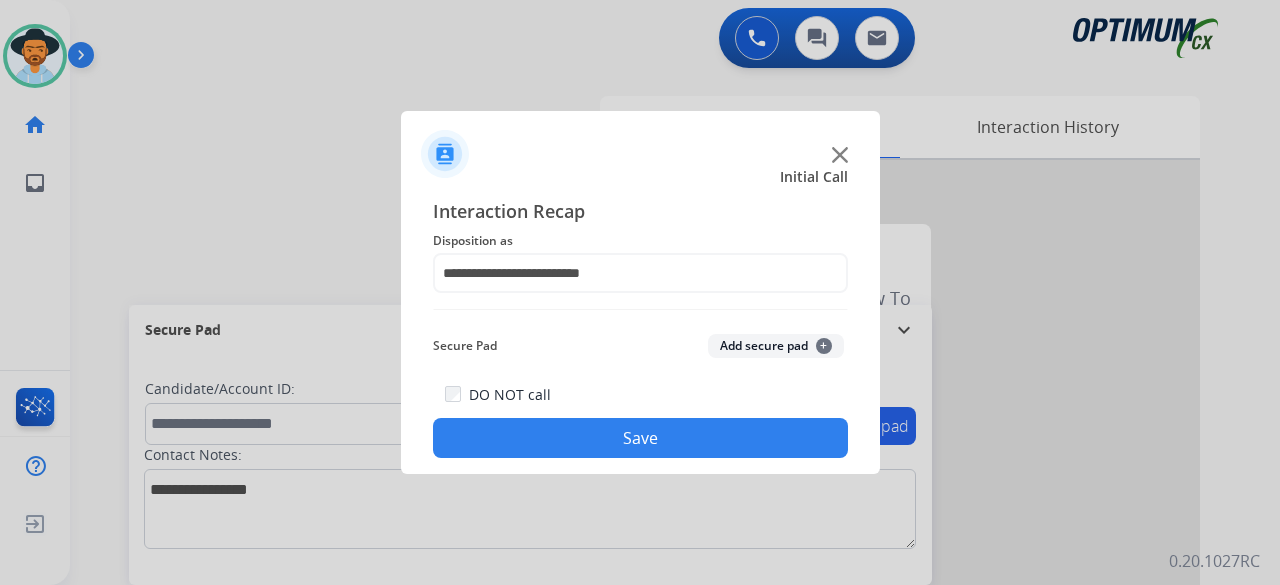 click on "Add secure pad  +" 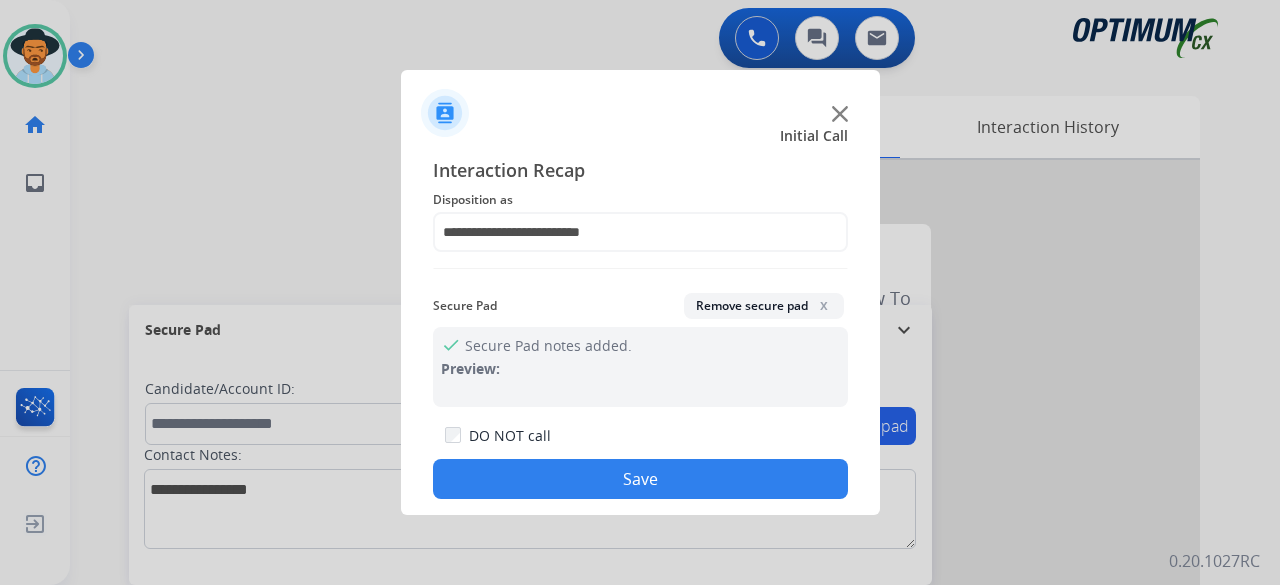 click on "Save" 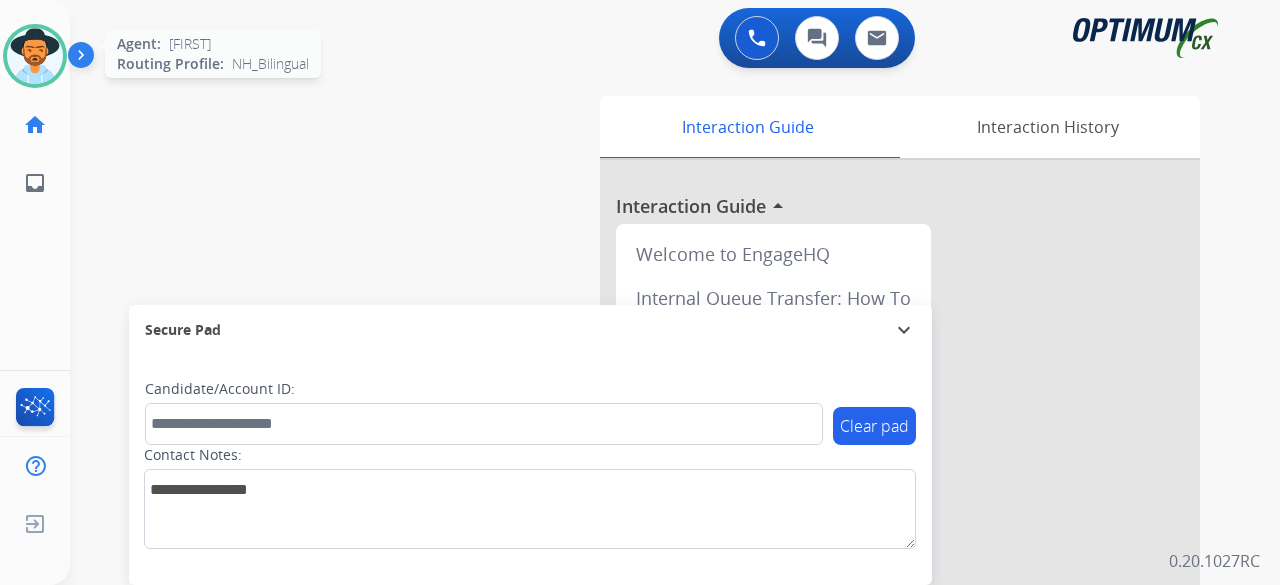 click at bounding box center [35, 56] 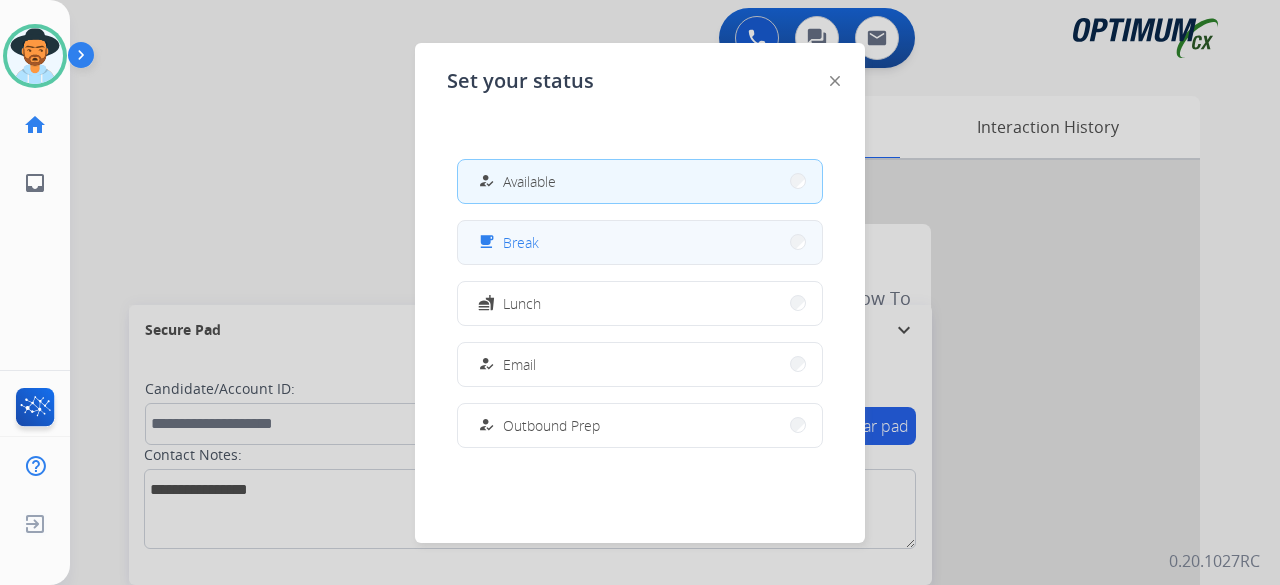 click on "free_breakfast Break" at bounding box center [640, 242] 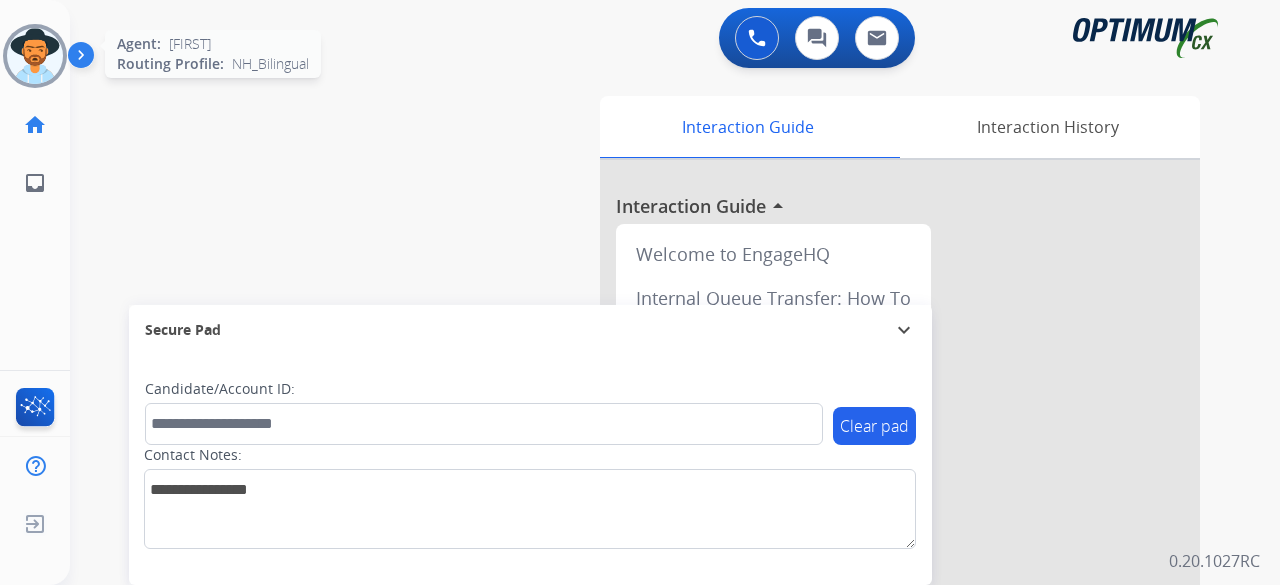 click at bounding box center (35, 56) 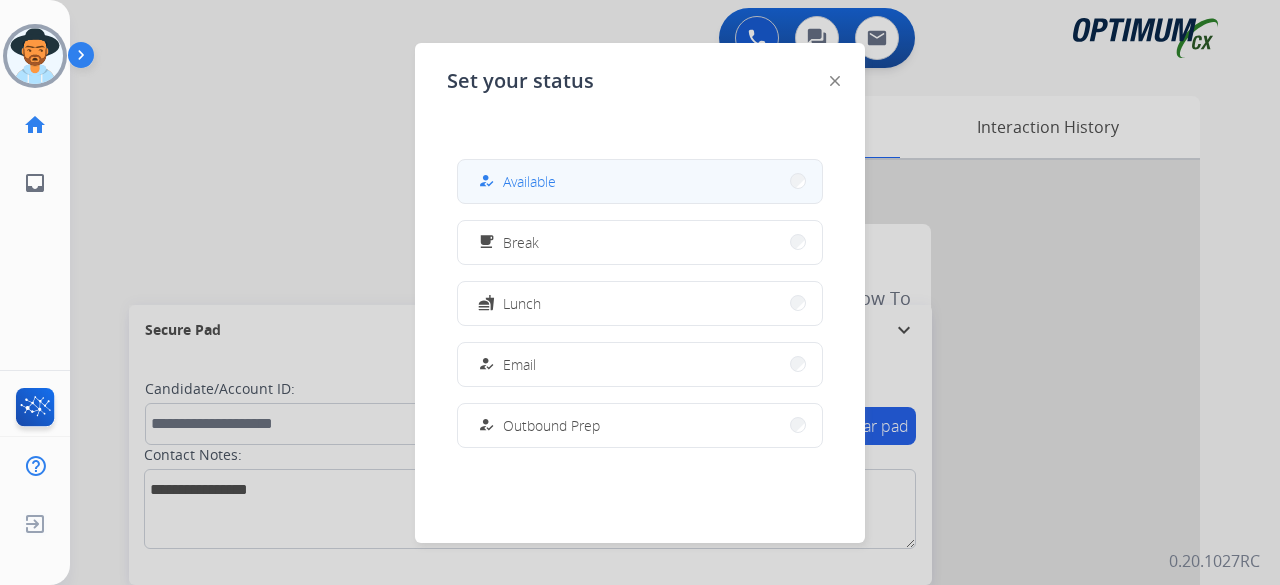 click on "how_to_reg Available" at bounding box center (640, 181) 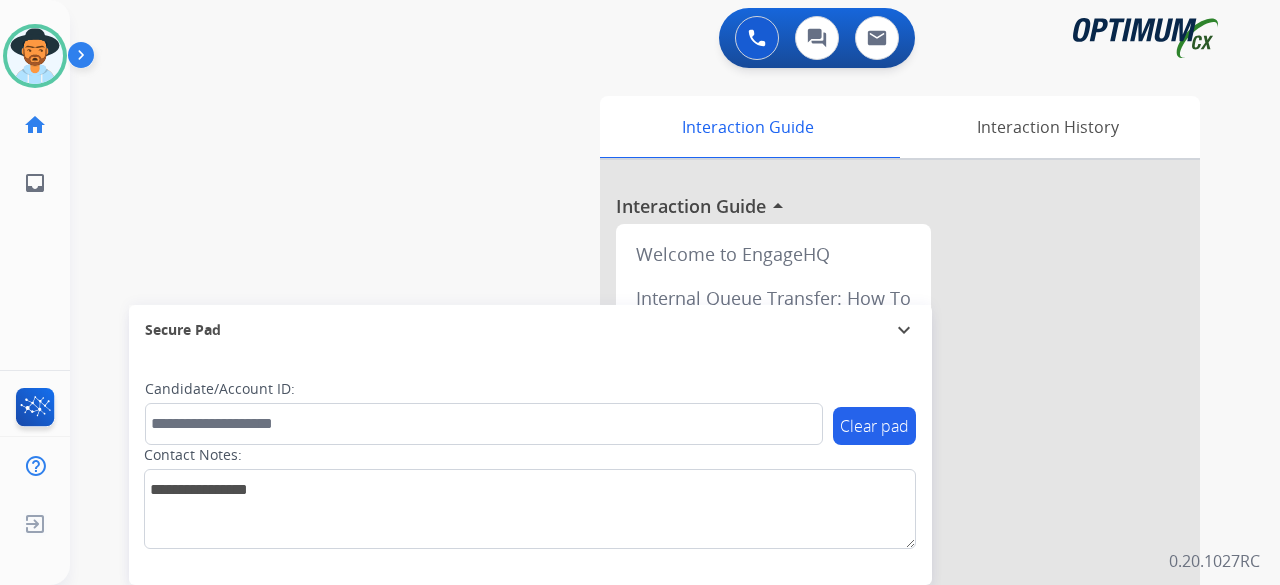 click on "swap_horiz Break voice bridge close_fullscreen Connect 3-Way Call merge_type Separate 3-Way Call  Interaction Guide   Interaction History  Interaction Guide arrow_drop_up  Welcome to EngageHQ   Internal Queue Transfer: How To  Secure Pad expand_more Clear pad Candidate/Account ID: Contact Notes:" at bounding box center (651, 489) 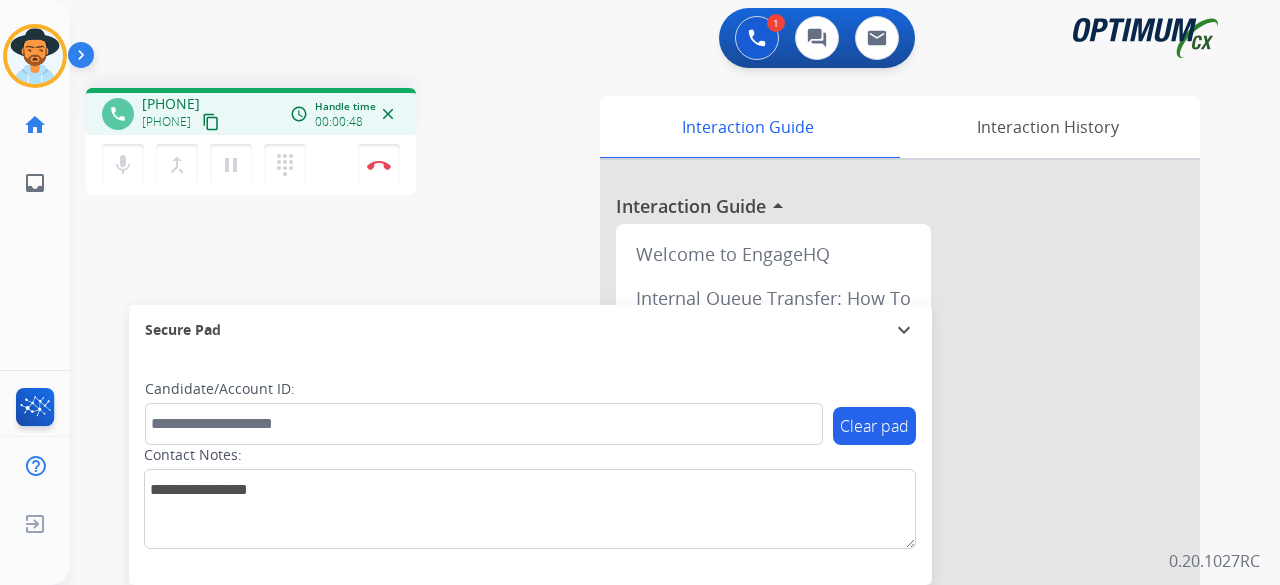 click on "content_copy" at bounding box center [211, 122] 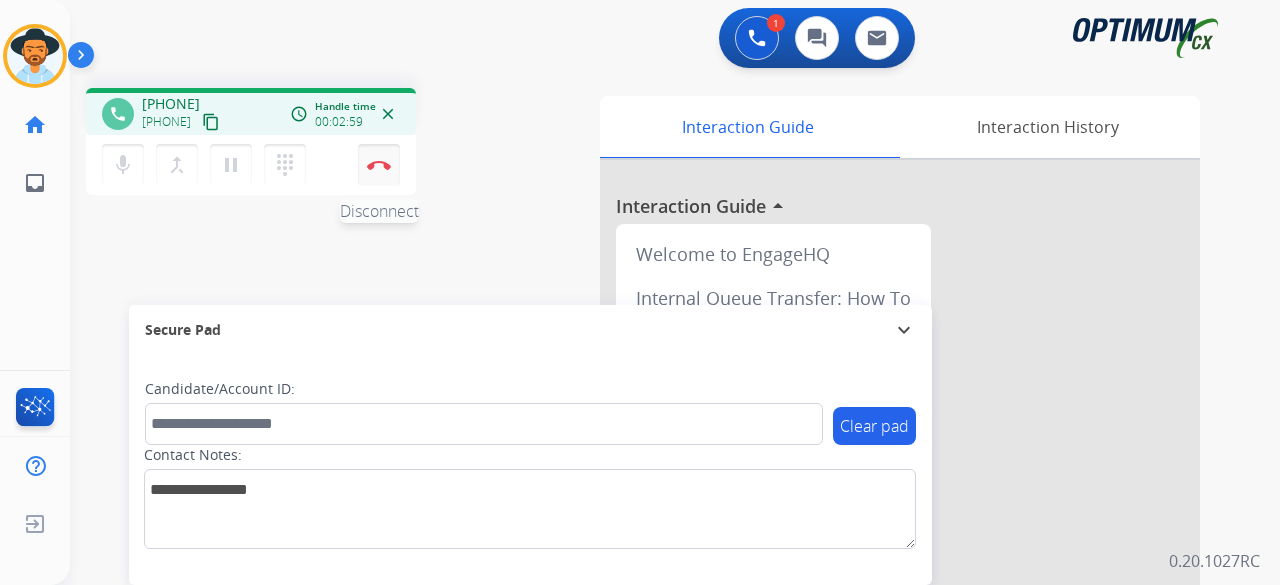 click on "Disconnect" at bounding box center (379, 165) 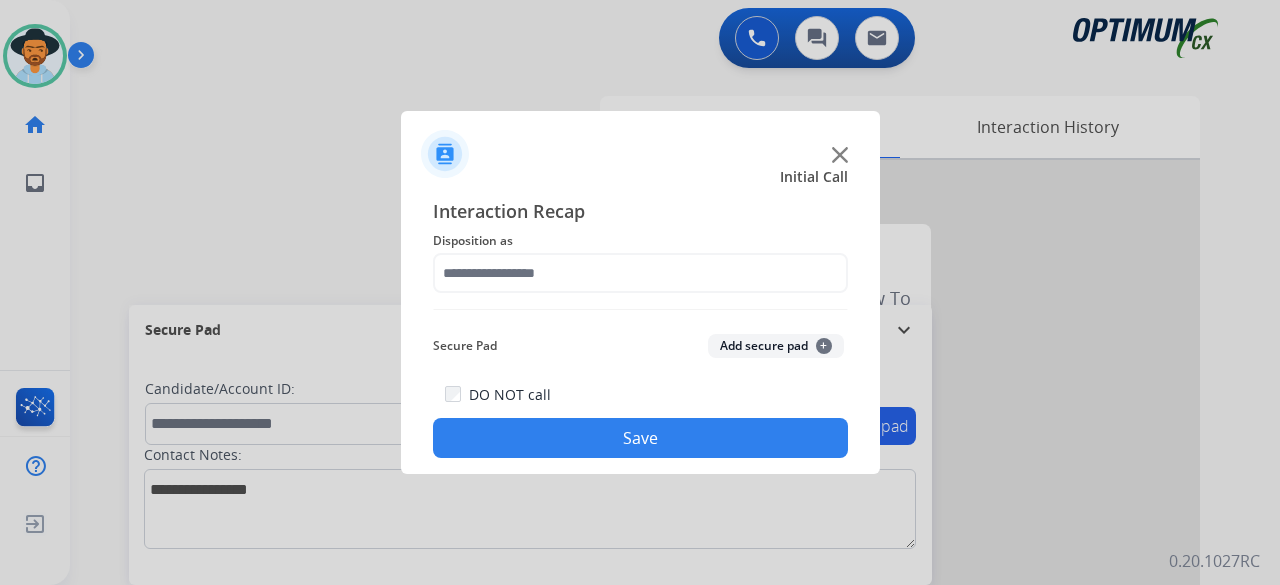 click 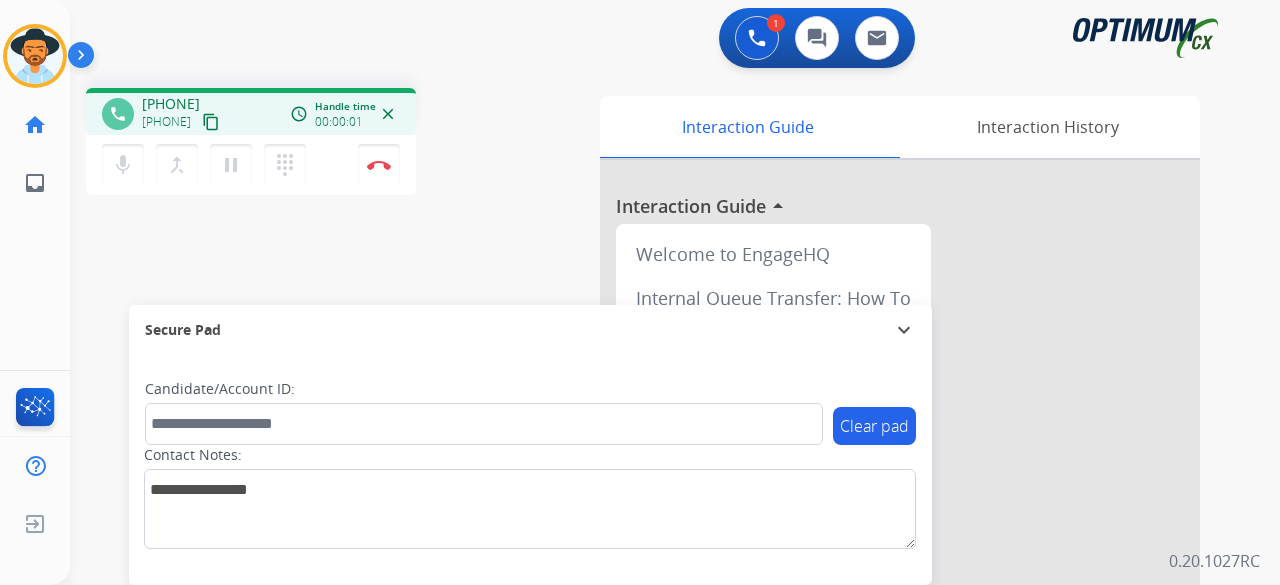 click on "content_copy" at bounding box center [211, 122] 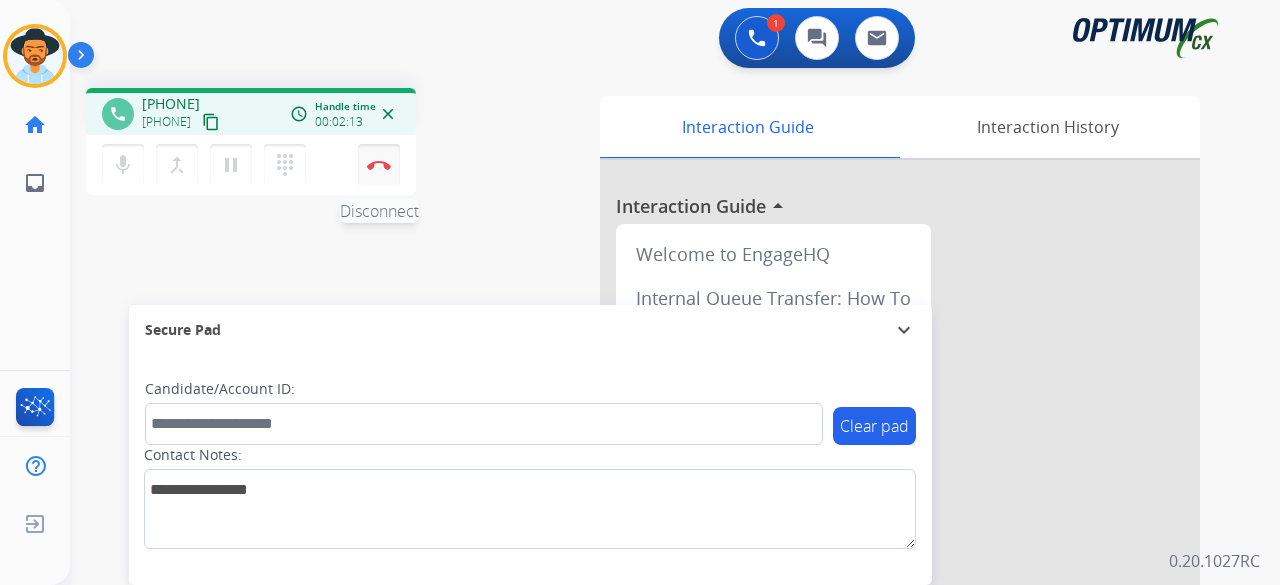 click on "Disconnect" at bounding box center (379, 165) 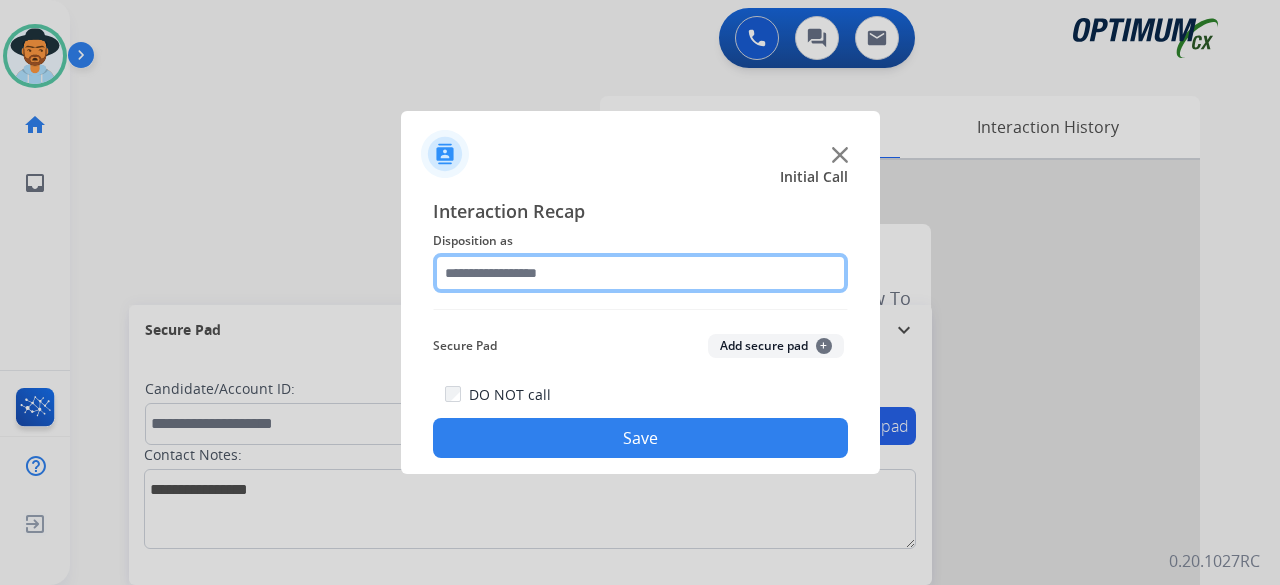 click 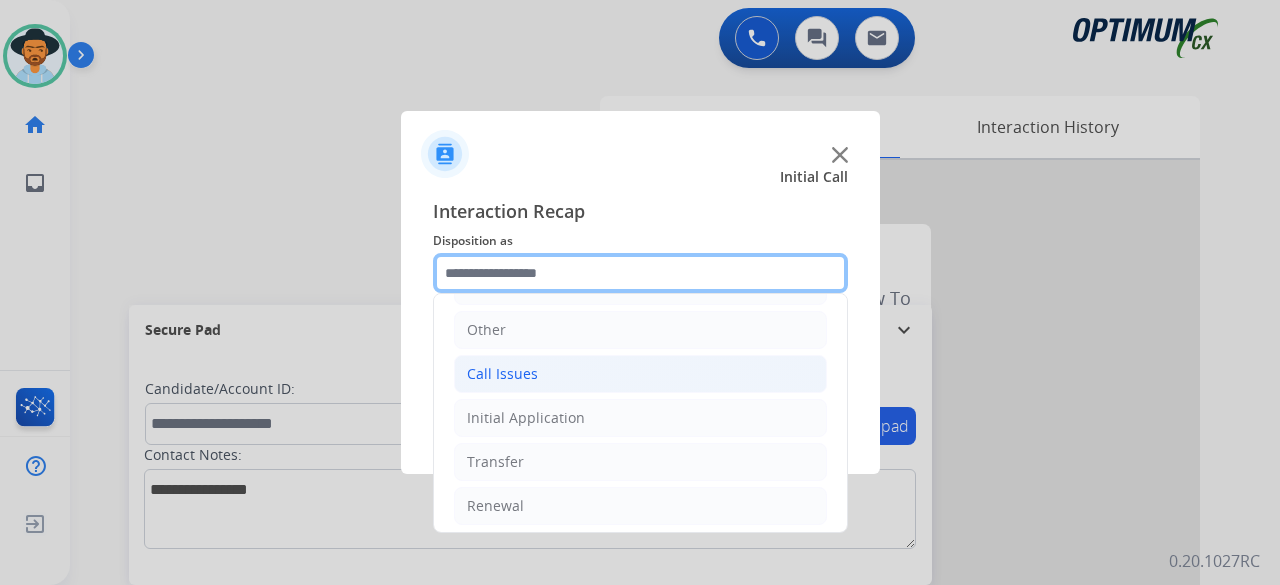 scroll, scrollTop: 130, scrollLeft: 0, axis: vertical 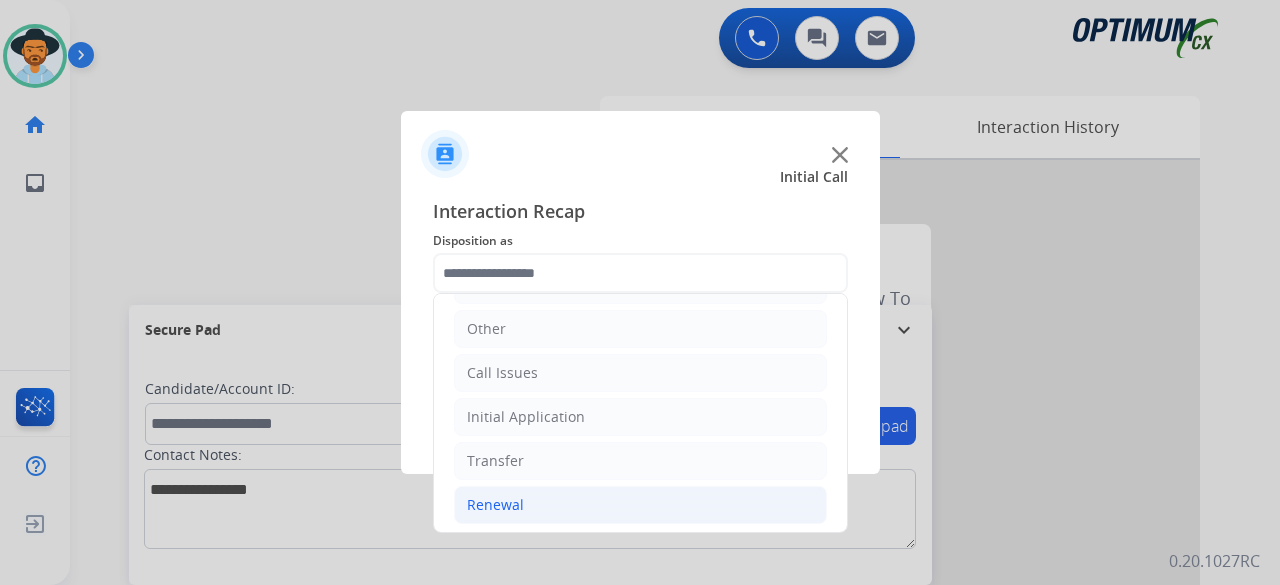 click on "Renewal" 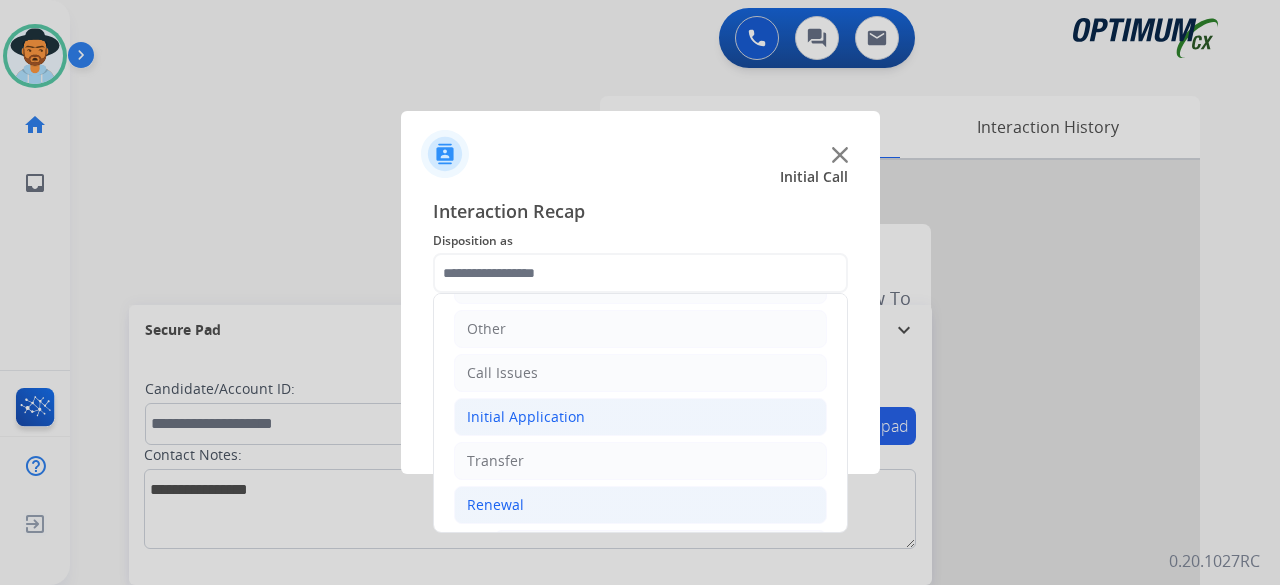 click on "Initial Application" 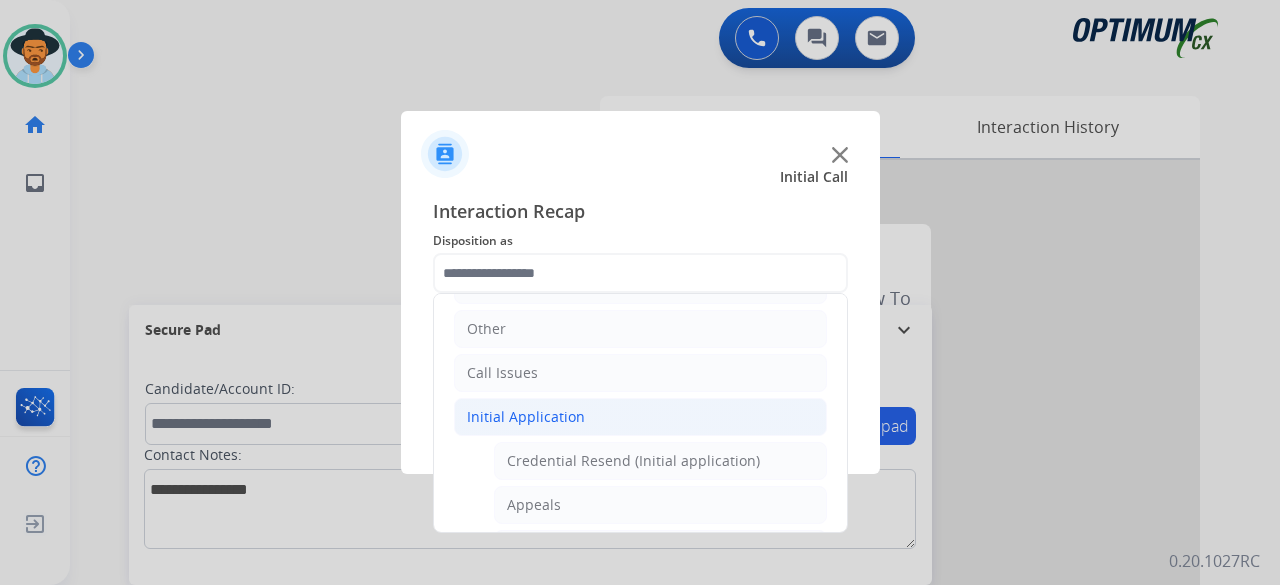 drag, startPoint x: 562, startPoint y: 505, endPoint x: 596, endPoint y: 479, distance: 42.80187 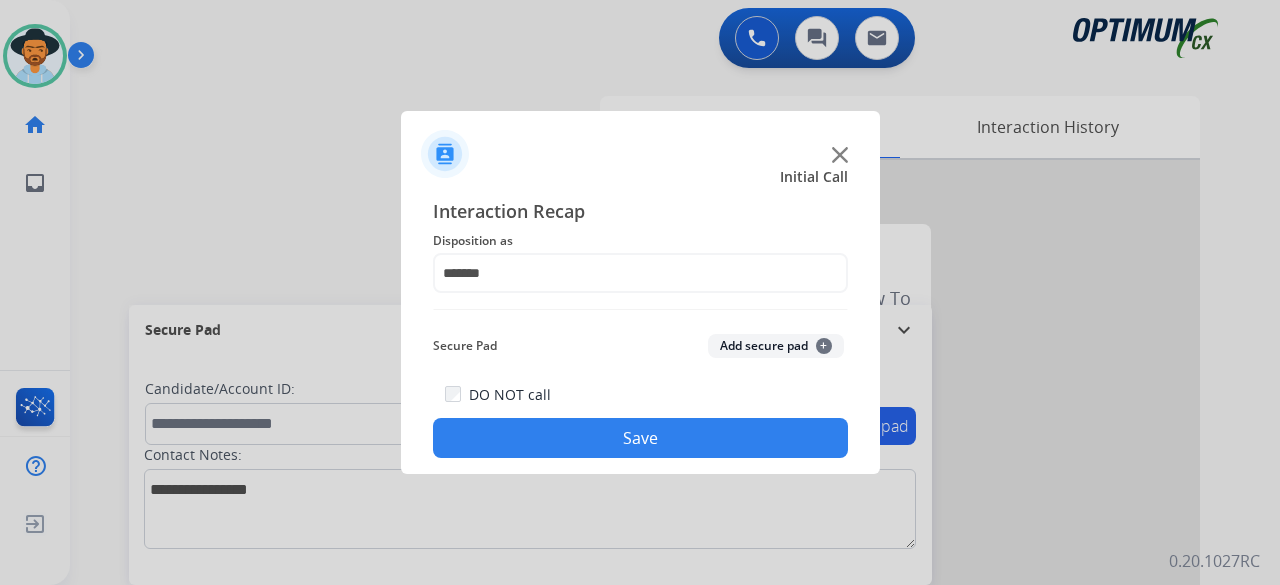 click on "Add secure pad  +" 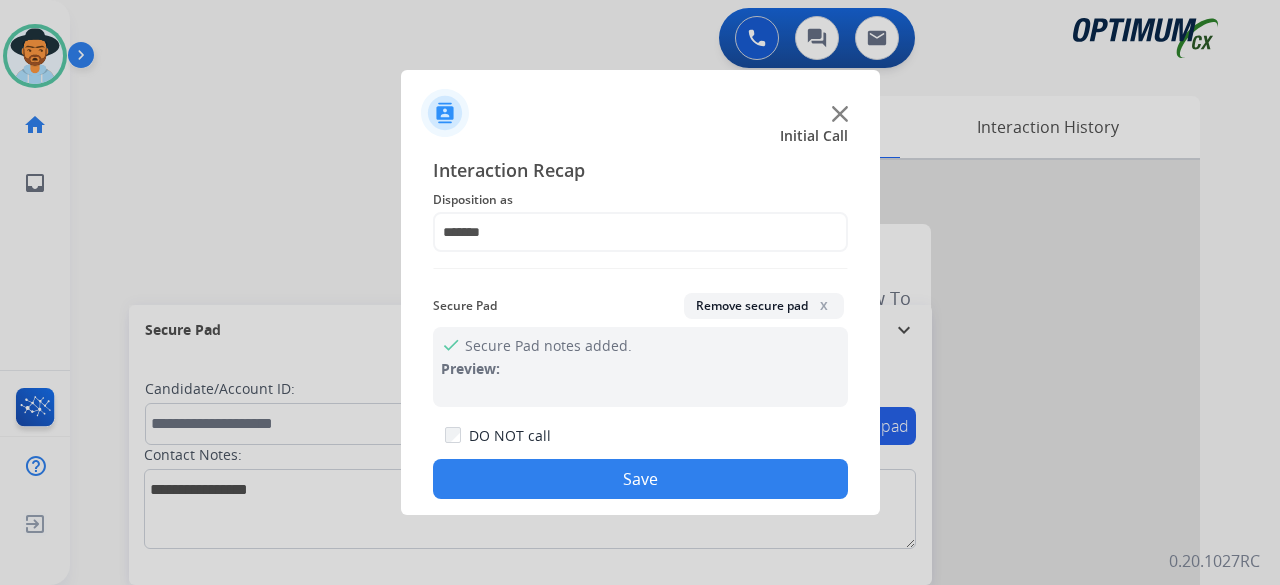 click on "Save" 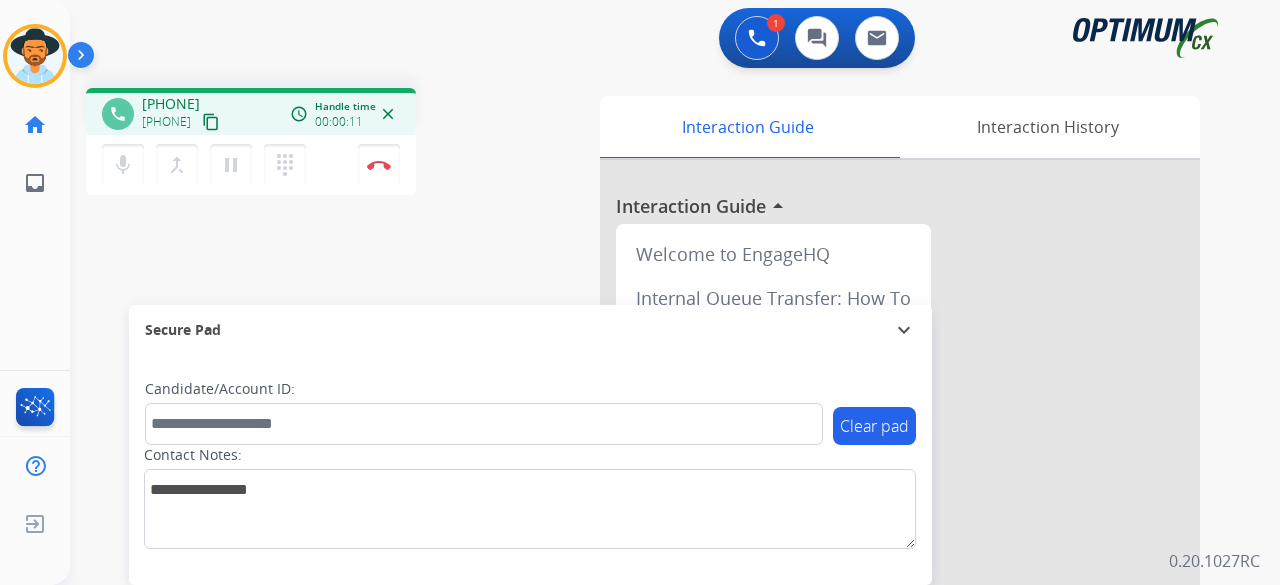 click on "content_copy" at bounding box center [211, 122] 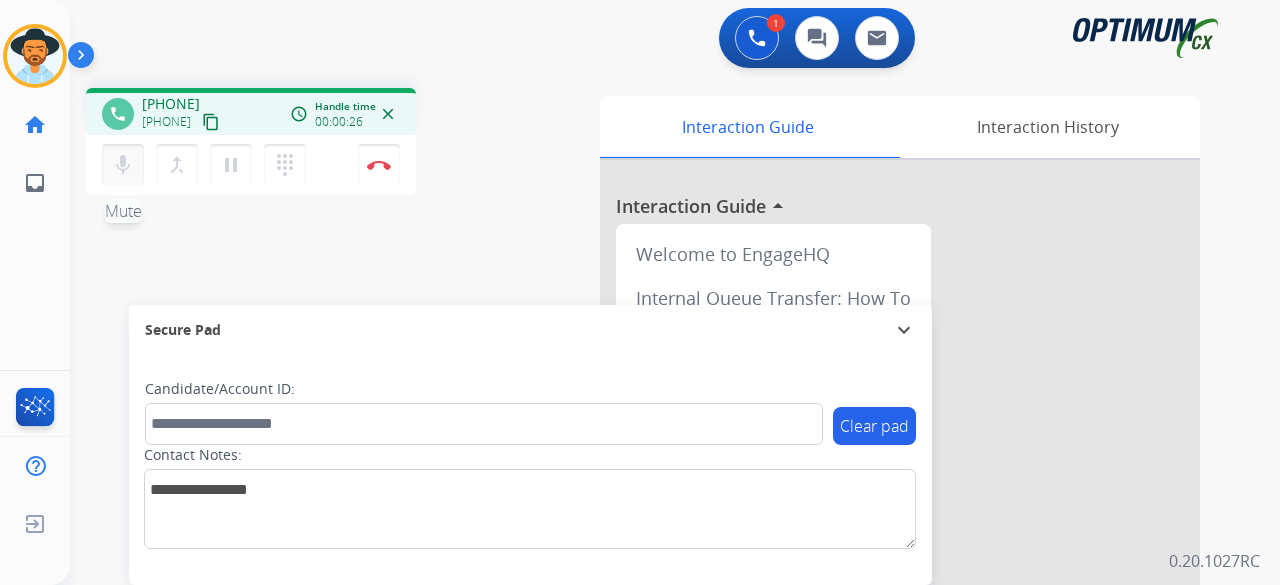 click on "mic" at bounding box center [123, 165] 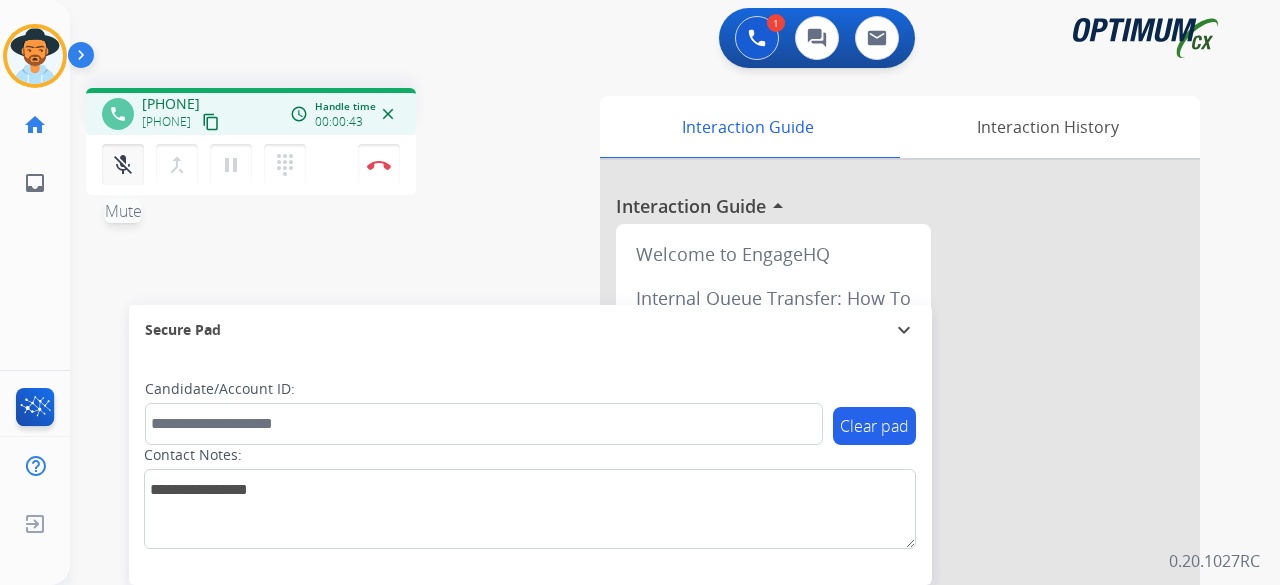 click on "mic_off" at bounding box center (123, 165) 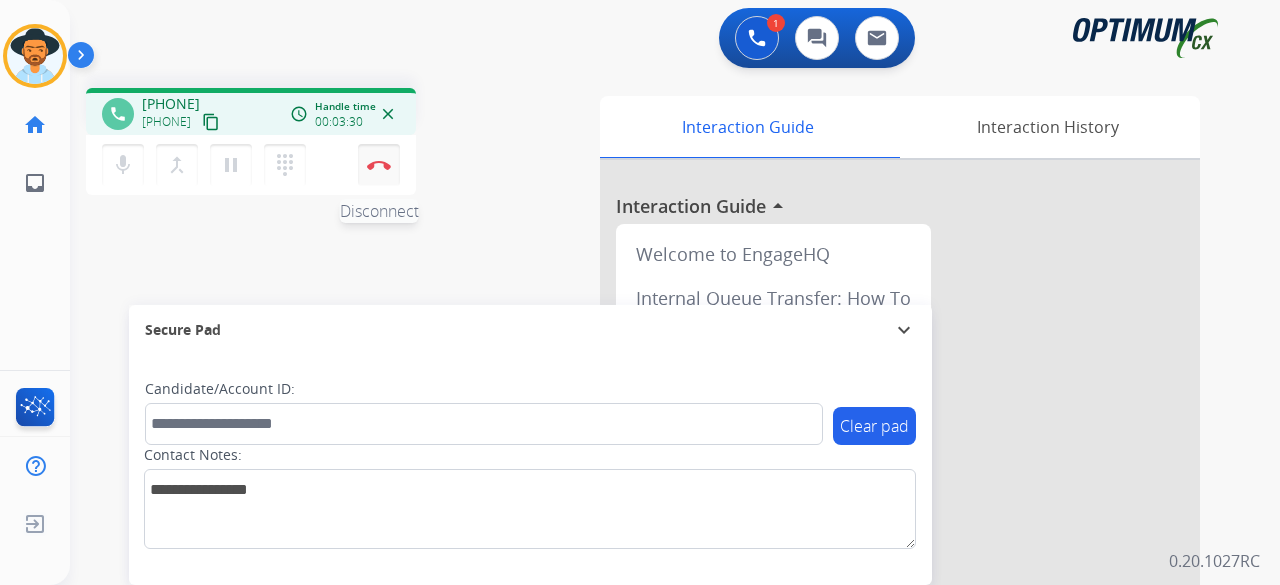 click at bounding box center [379, 165] 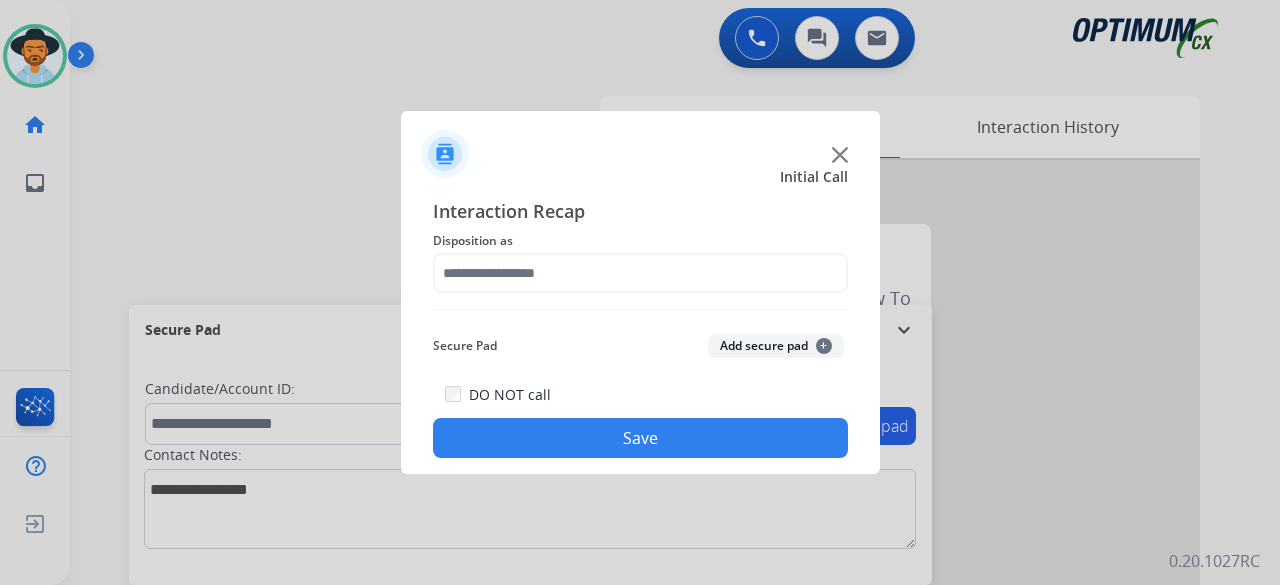 click 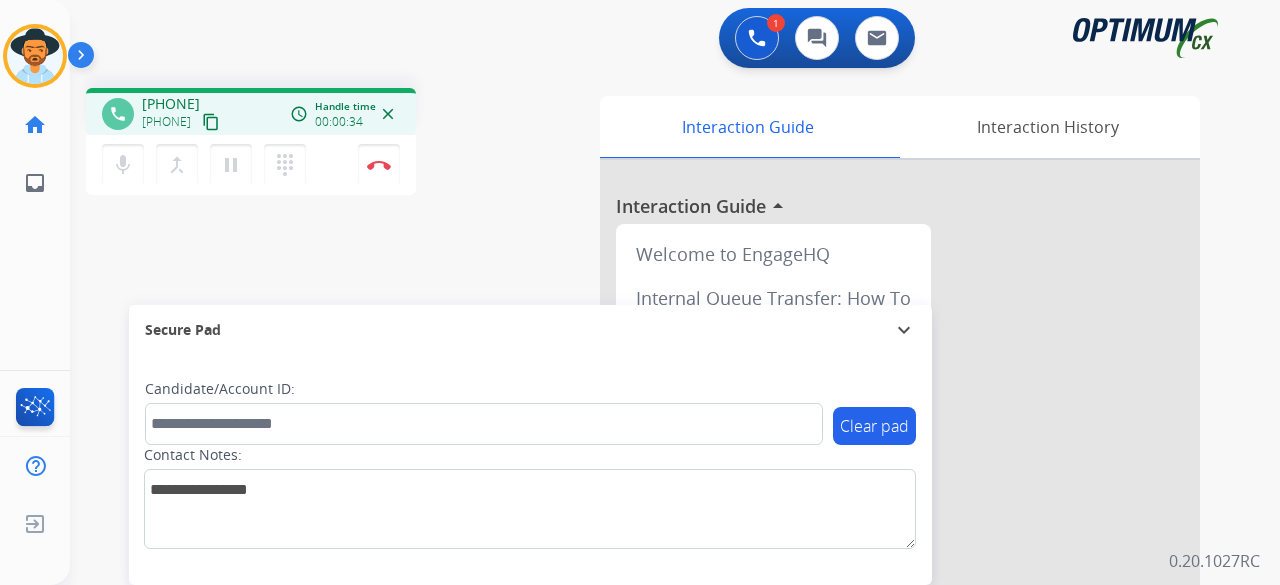 click on "content_copy" at bounding box center (211, 122) 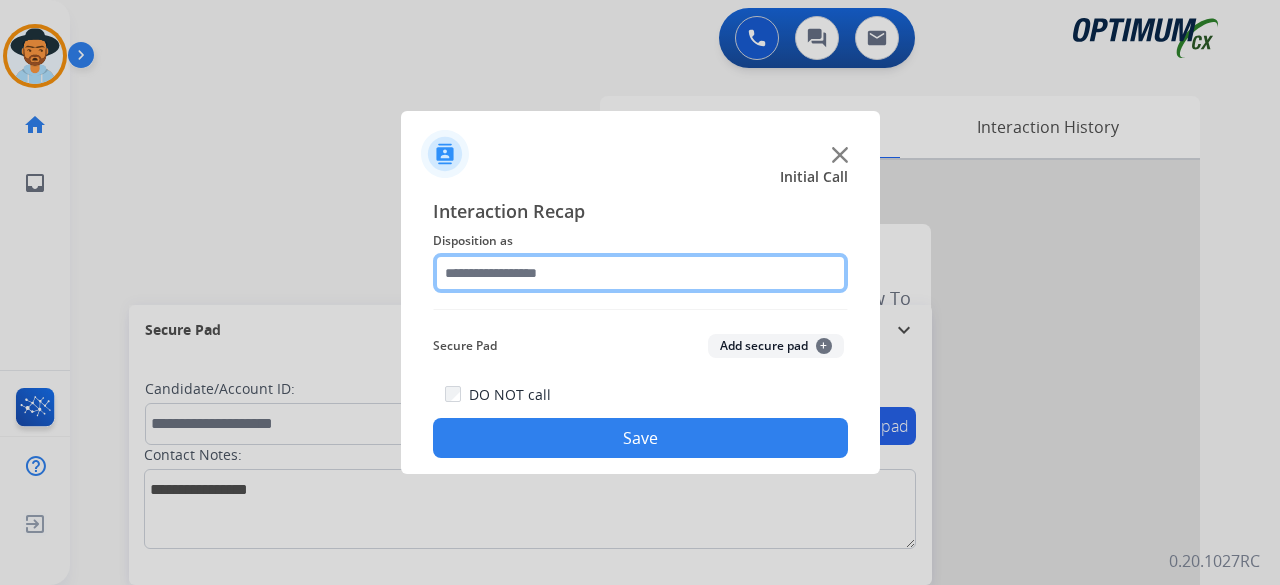 click 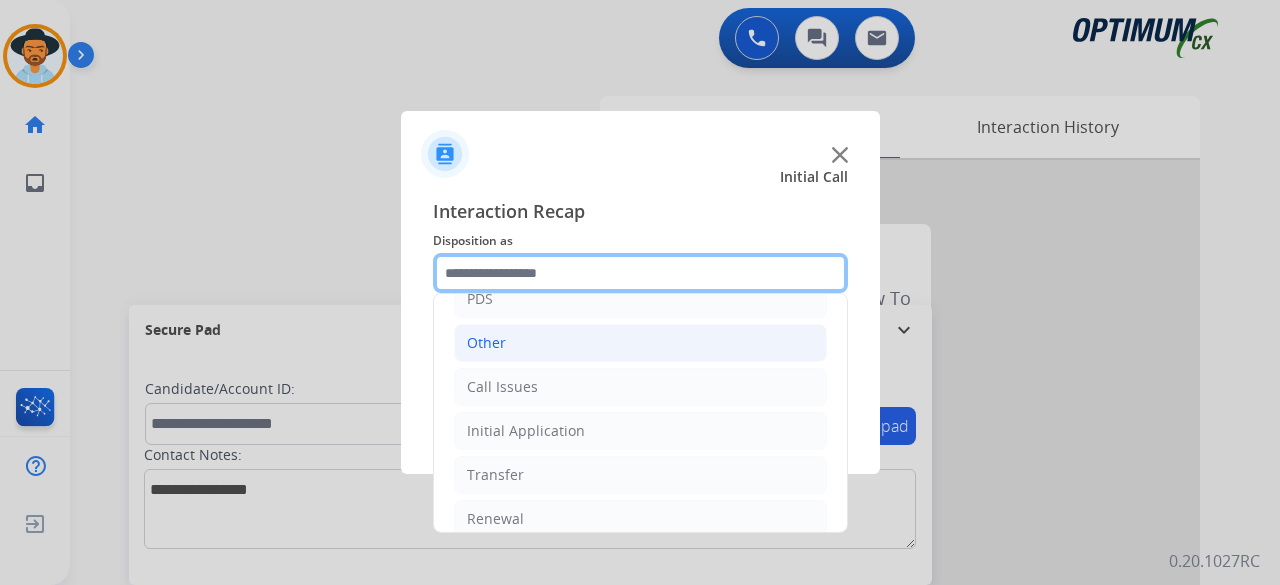 scroll, scrollTop: 130, scrollLeft: 0, axis: vertical 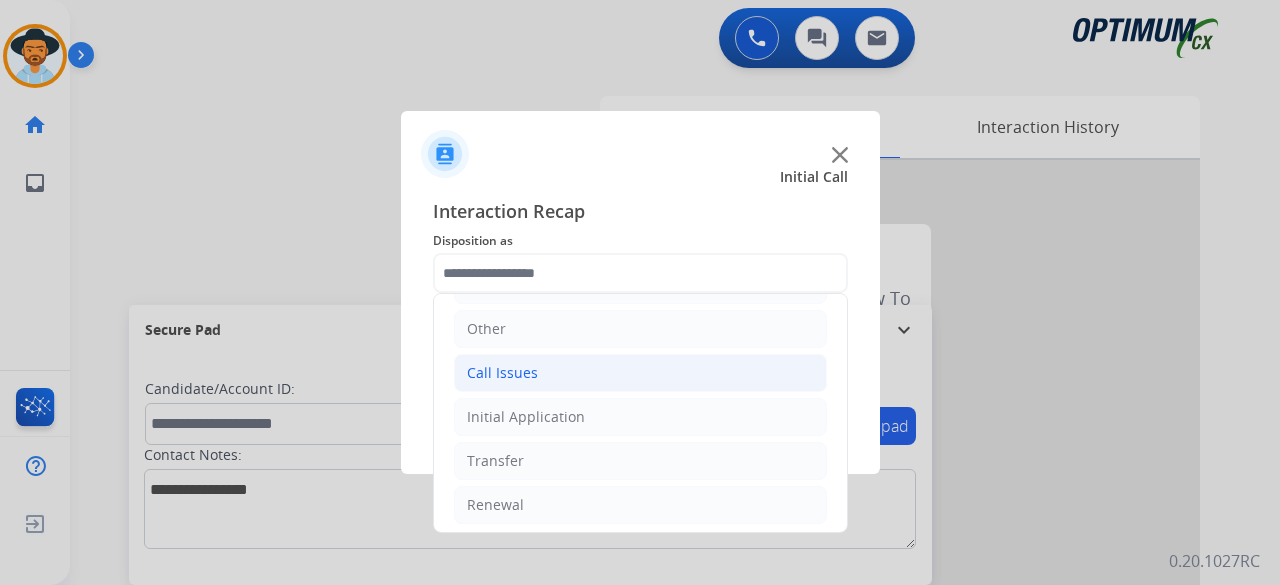 click on "Call Issues" 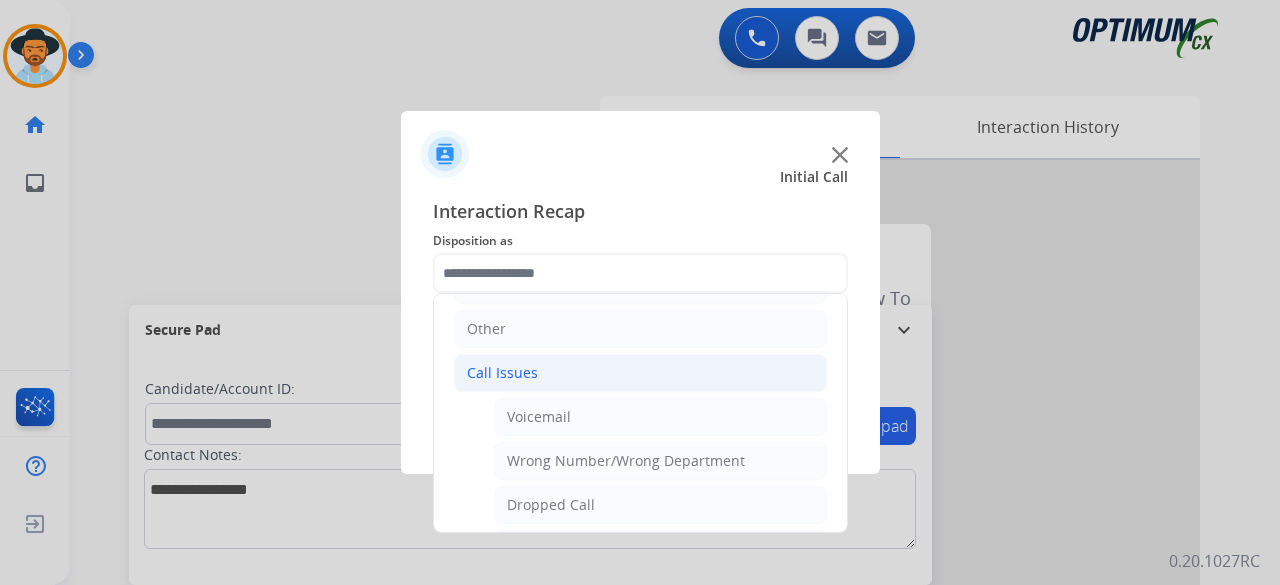 click on "Call Issues" 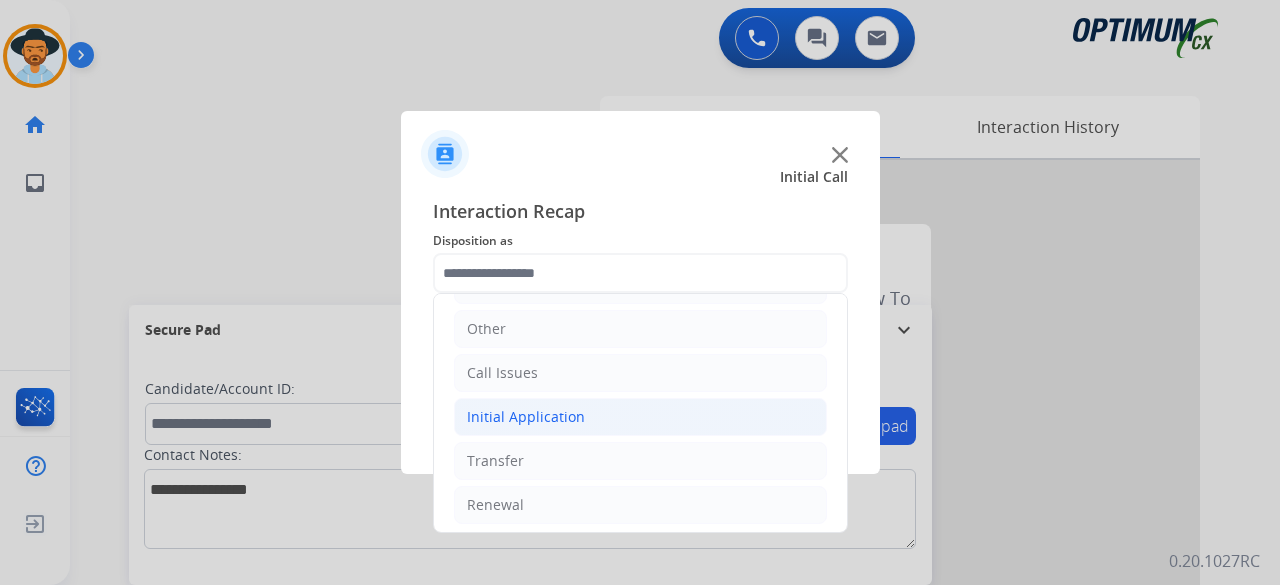 click on "Initial Application" 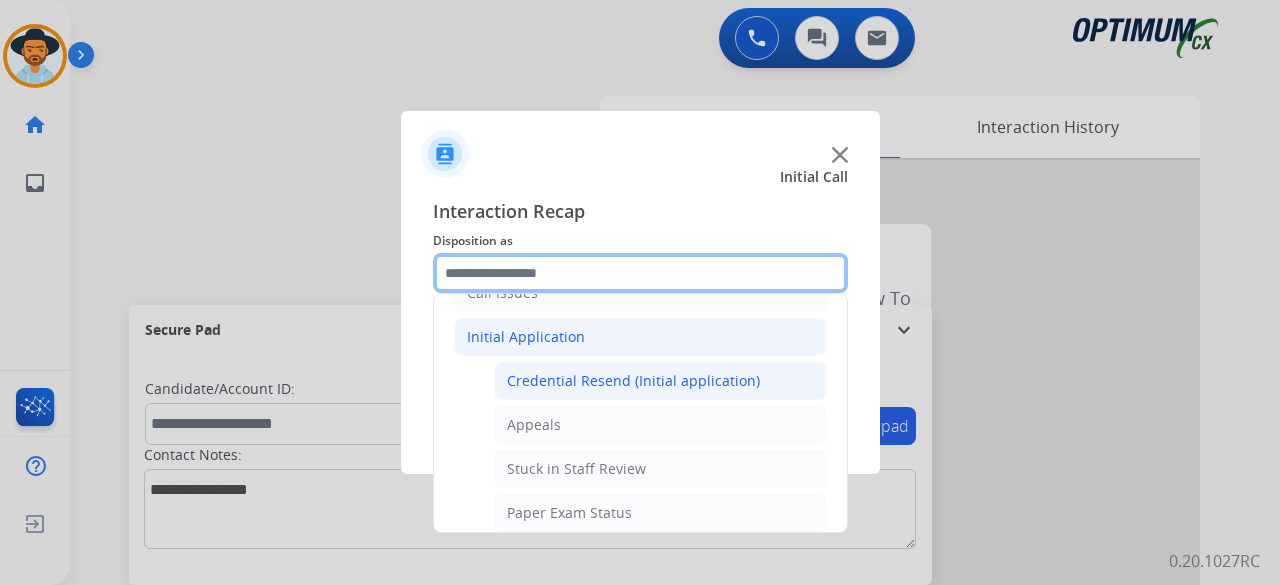 scroll, scrollTop: 199, scrollLeft: 0, axis: vertical 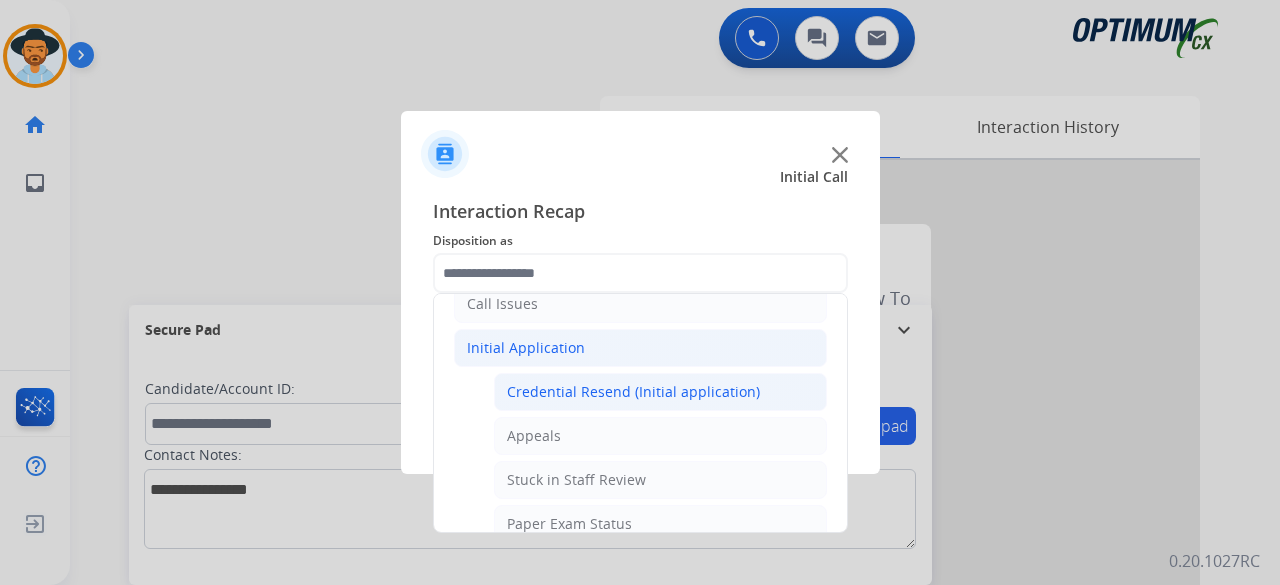 click on "Credential Resend (Initial application)" 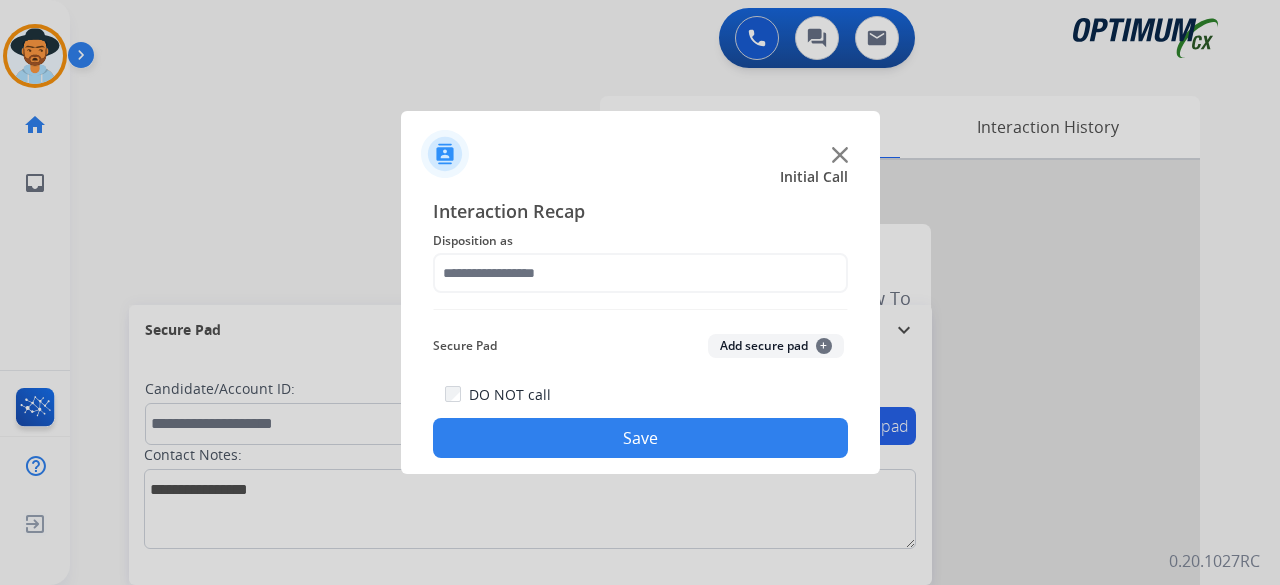type on "**********" 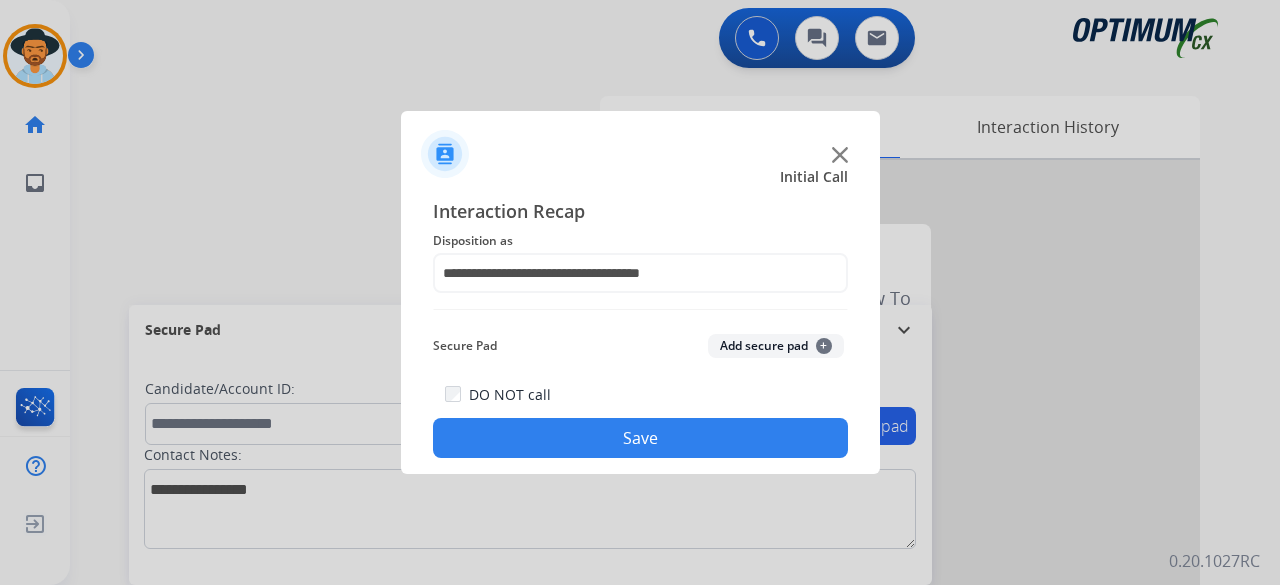 click on "Add secure pad  +" 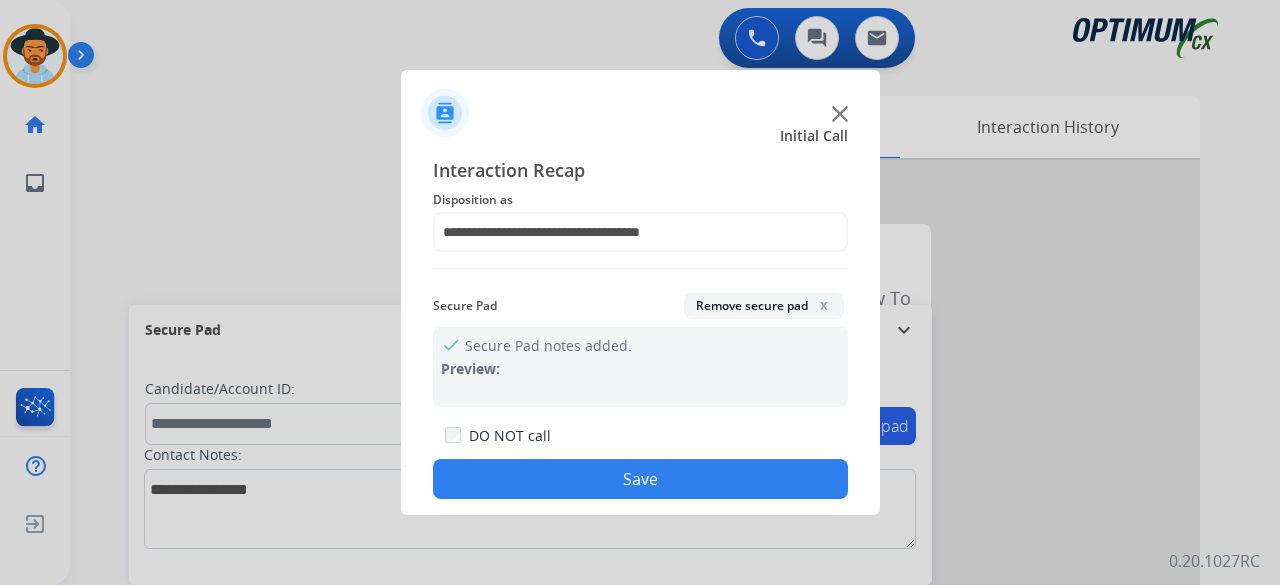 click on "Save" 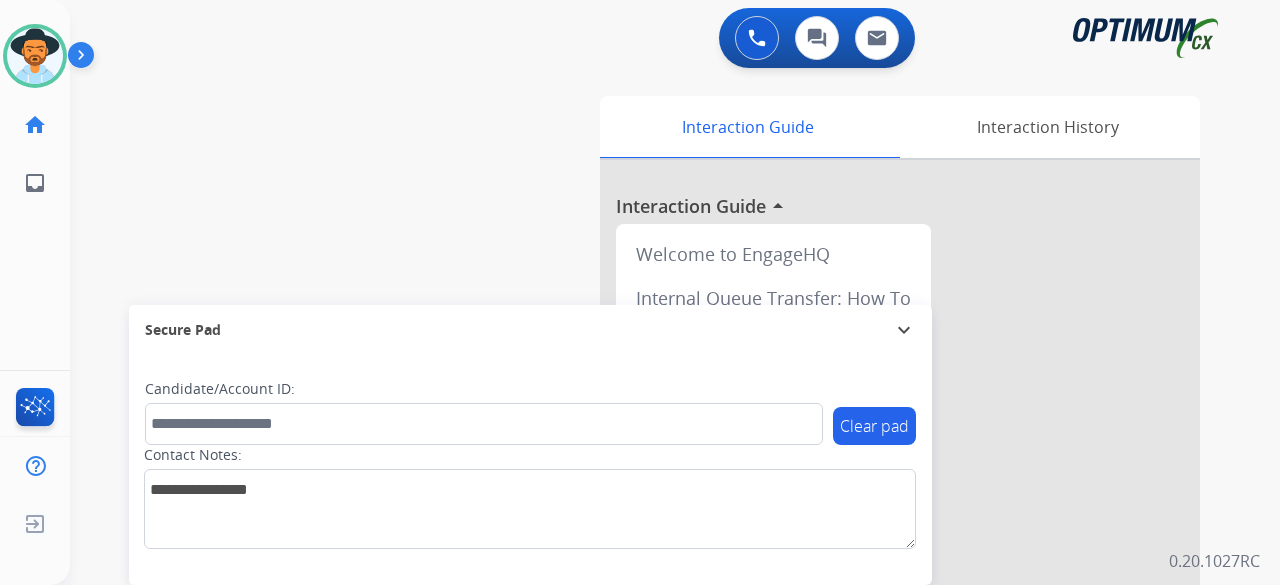 click on "swap_horiz Break voice bridge close_fullscreen Connect 3-Way Call merge_type Separate 3-Way Call  Interaction Guide   Interaction History  Interaction Guide arrow_drop_up  Welcome to EngageHQ   Internal Queue Transfer: How To  Secure Pad expand_more Clear pad Candidate/Account ID: Contact Notes:" at bounding box center (651, 489) 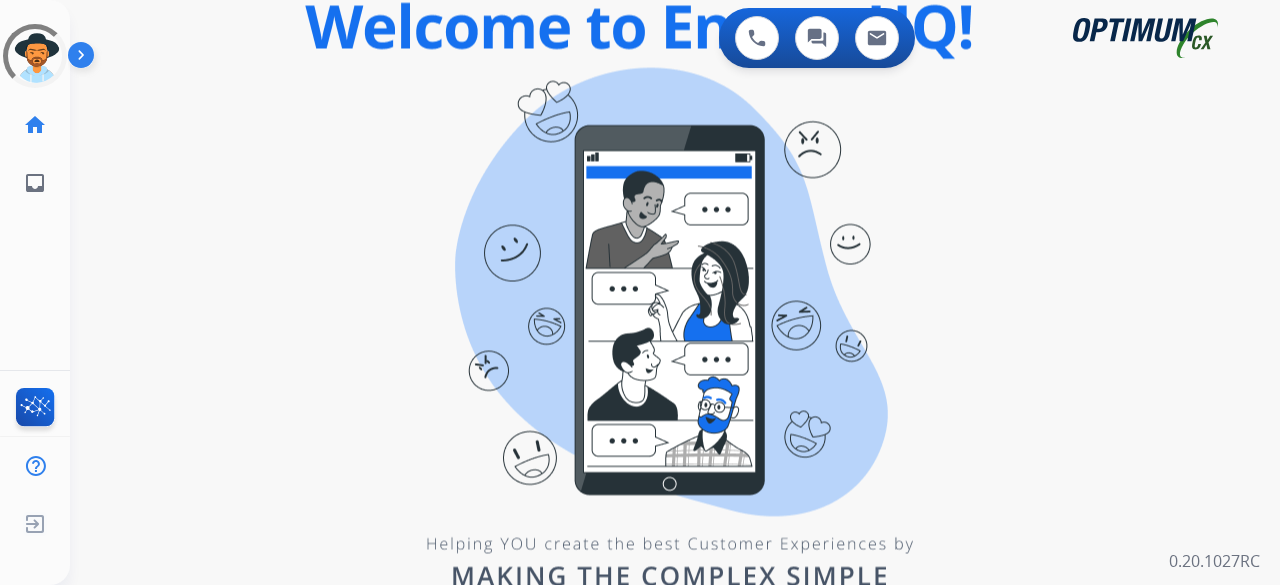 scroll, scrollTop: 0, scrollLeft: 0, axis: both 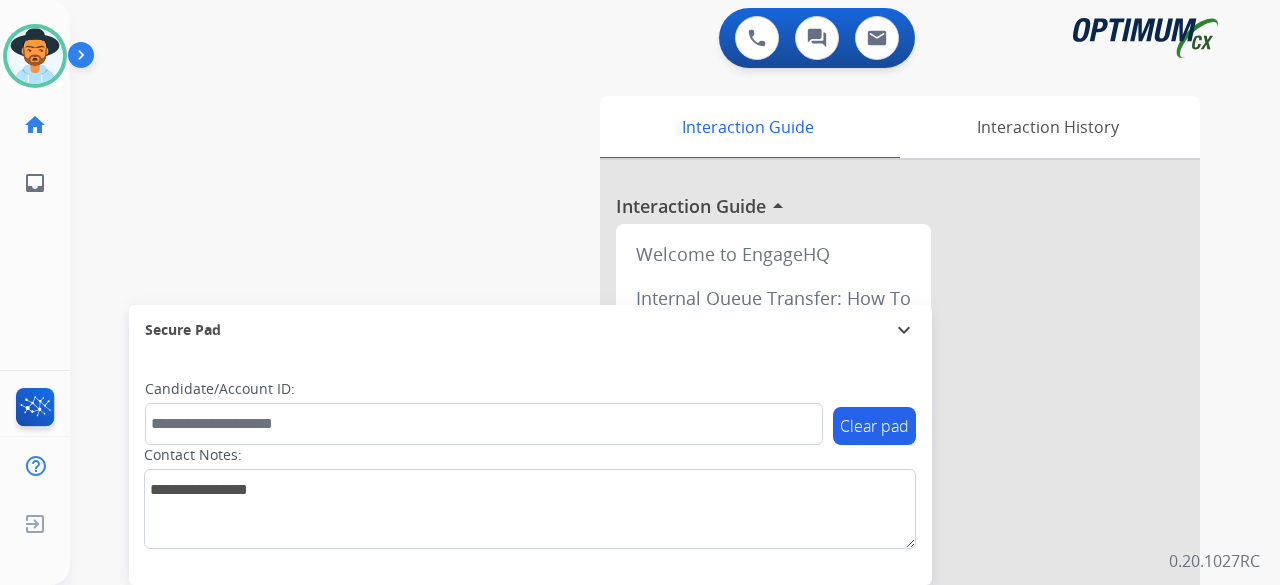 click on "swap_horiz Break voice bridge close_fullscreen Connect 3-Way Call merge_type Separate 3-Way Call  Interaction Guide   Interaction History  Interaction Guide arrow_drop_up  Welcome to EngageHQ   Internal Queue Transfer: How To  Secure Pad expand_more Clear pad Candidate/Account ID: Contact Notes:" at bounding box center (651, 489) 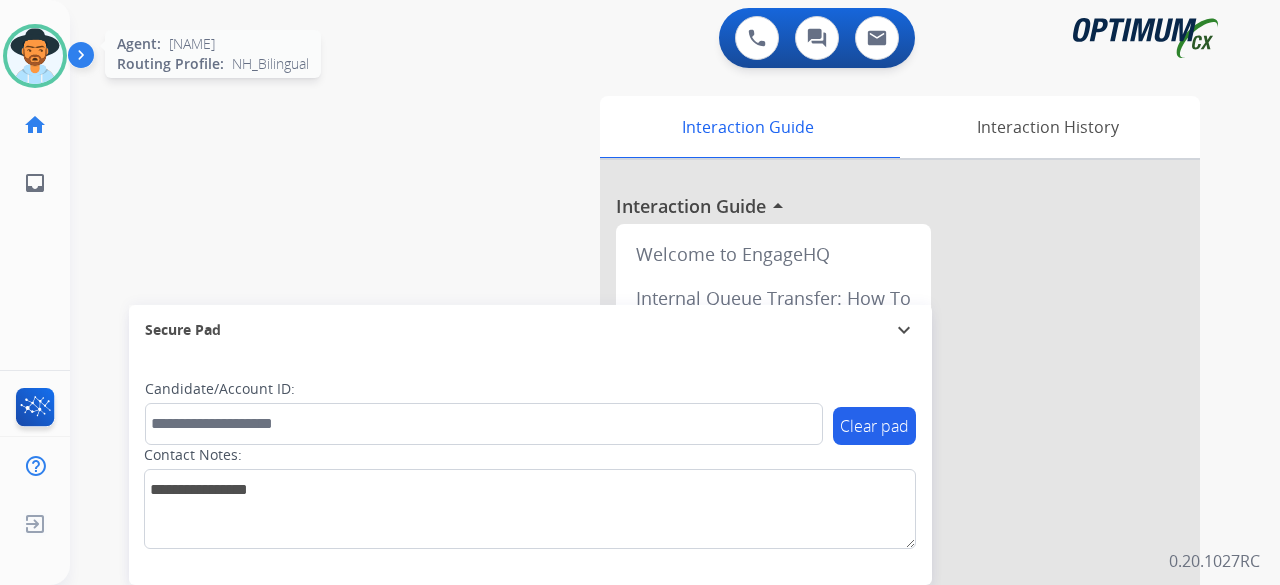 click at bounding box center (35, 56) 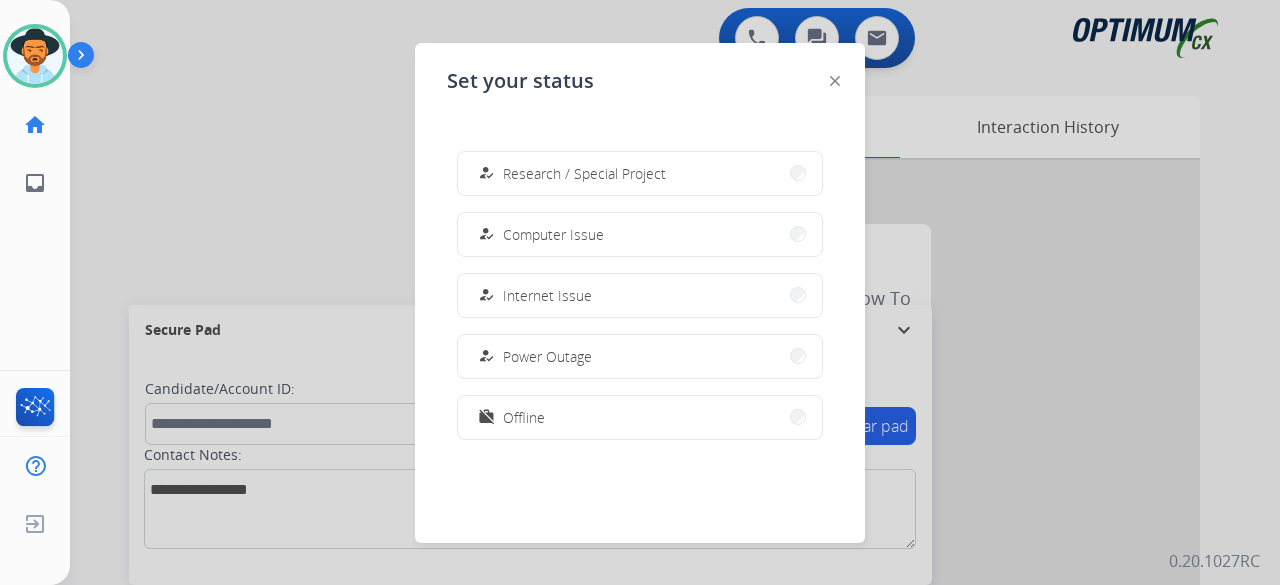 scroll, scrollTop: 499, scrollLeft: 0, axis: vertical 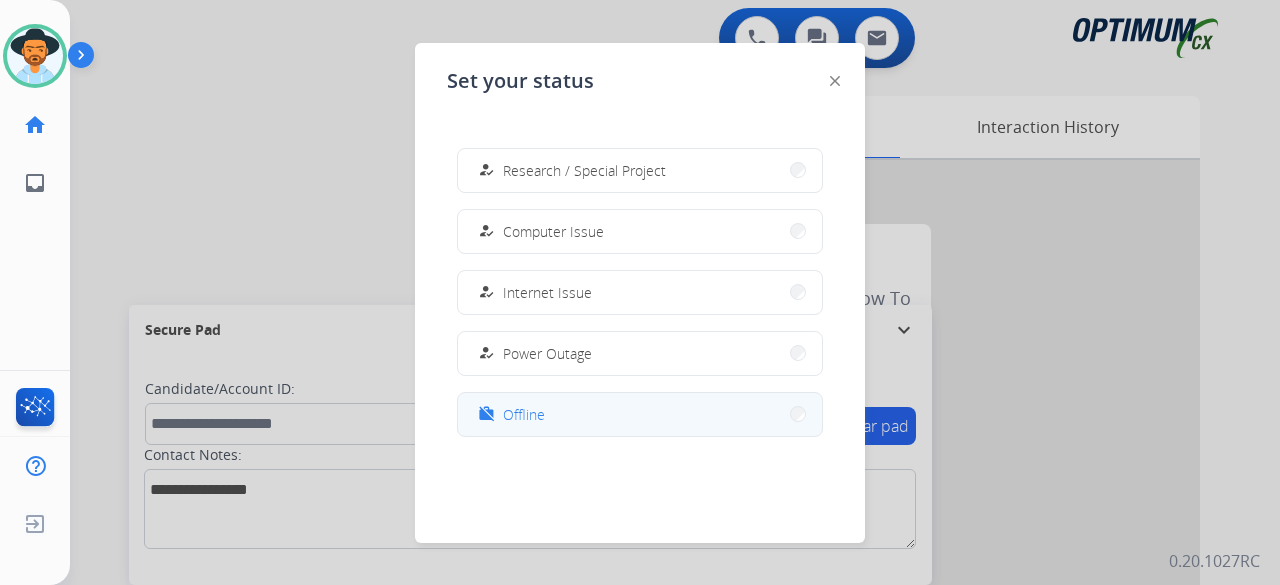 click on "work_off Offline" at bounding box center (640, 414) 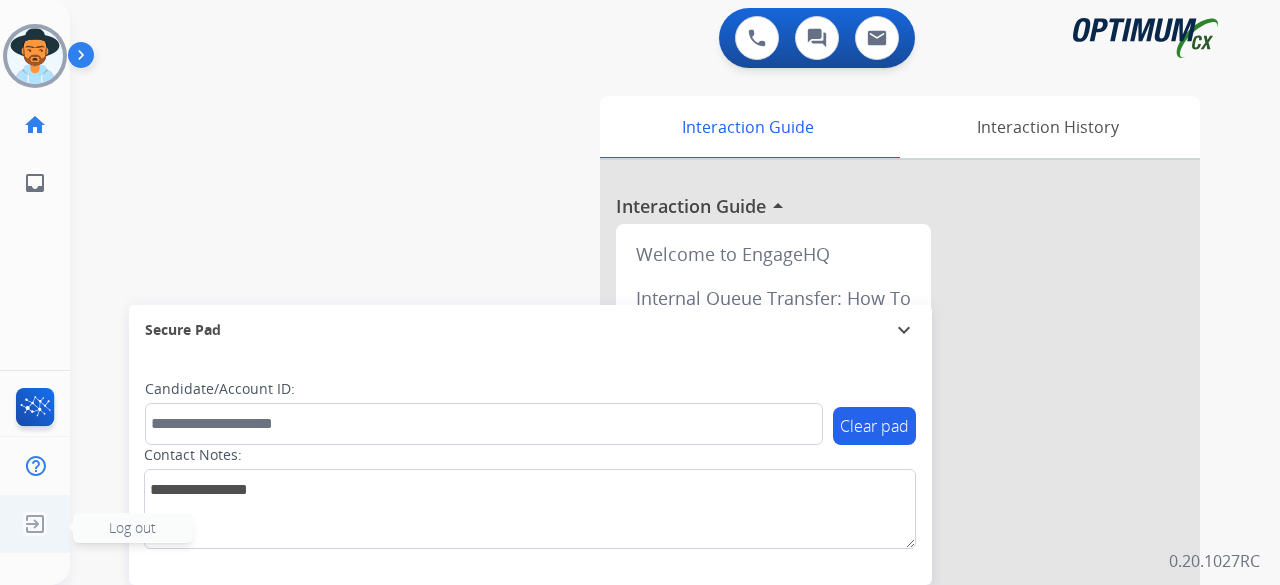click 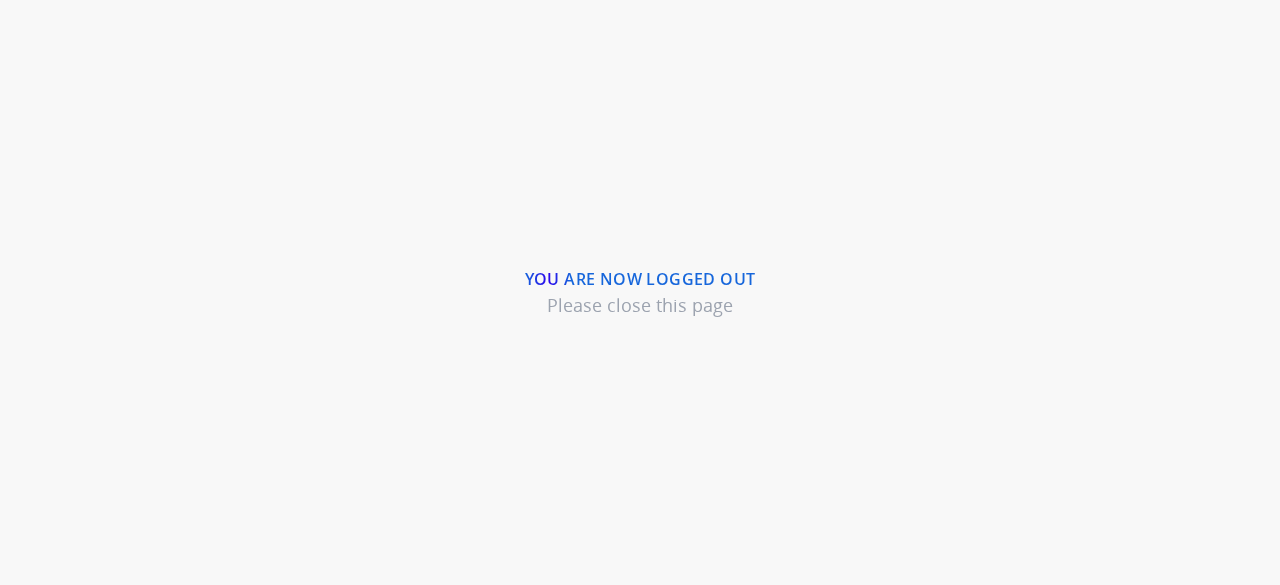 scroll, scrollTop: 0, scrollLeft: 0, axis: both 